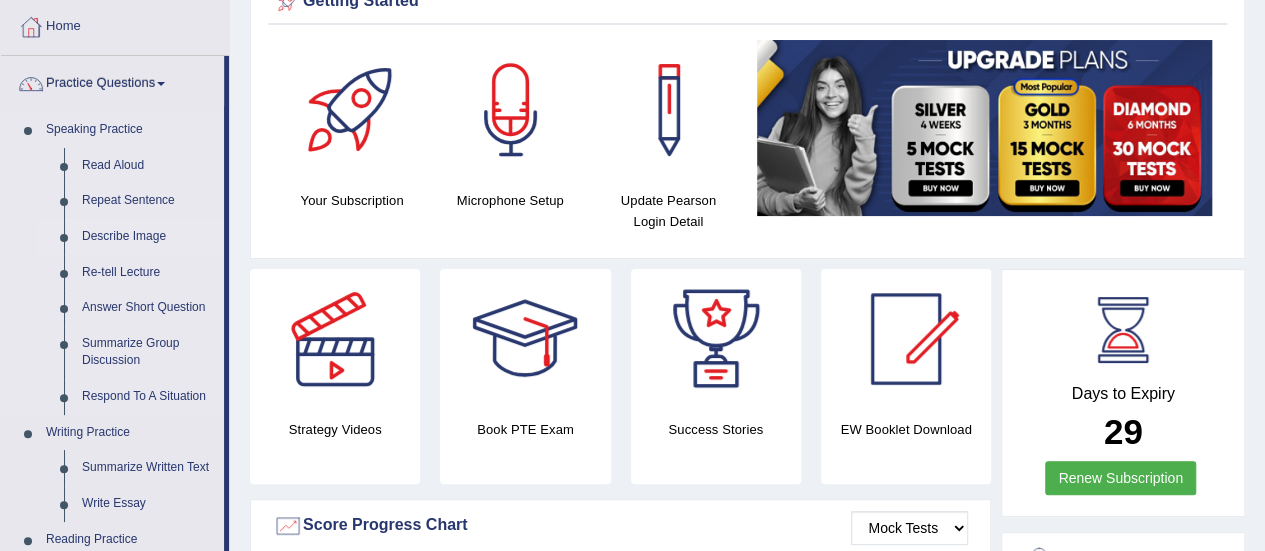 scroll, scrollTop: 100, scrollLeft: 0, axis: vertical 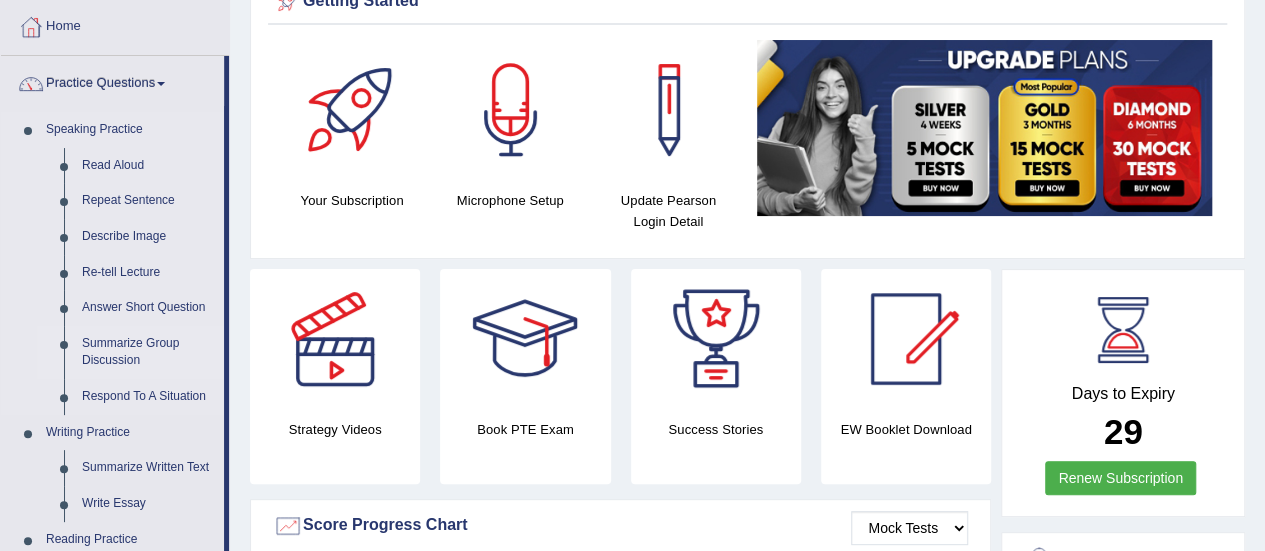click on "Summarize Group Discussion" at bounding box center (148, 352) 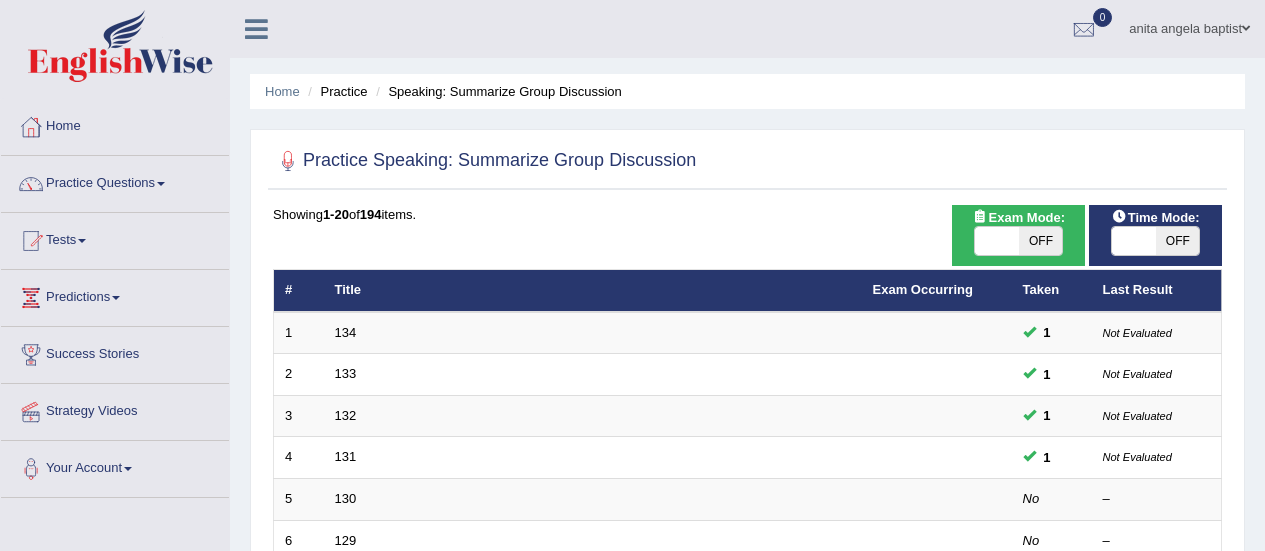 scroll, scrollTop: 300, scrollLeft: 0, axis: vertical 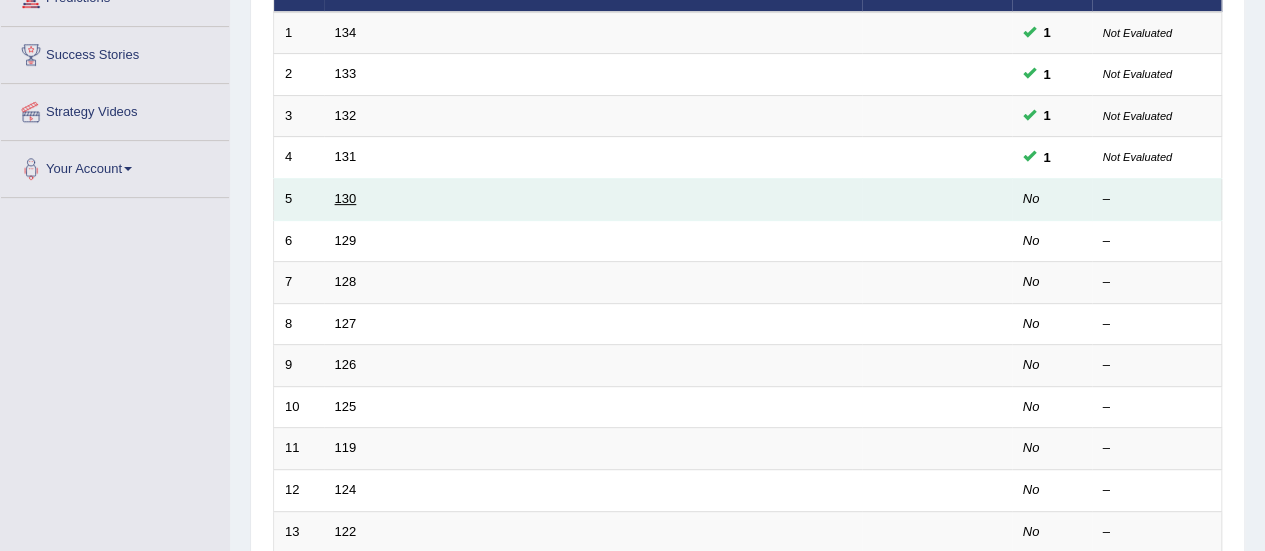 click on "130" at bounding box center (346, 198) 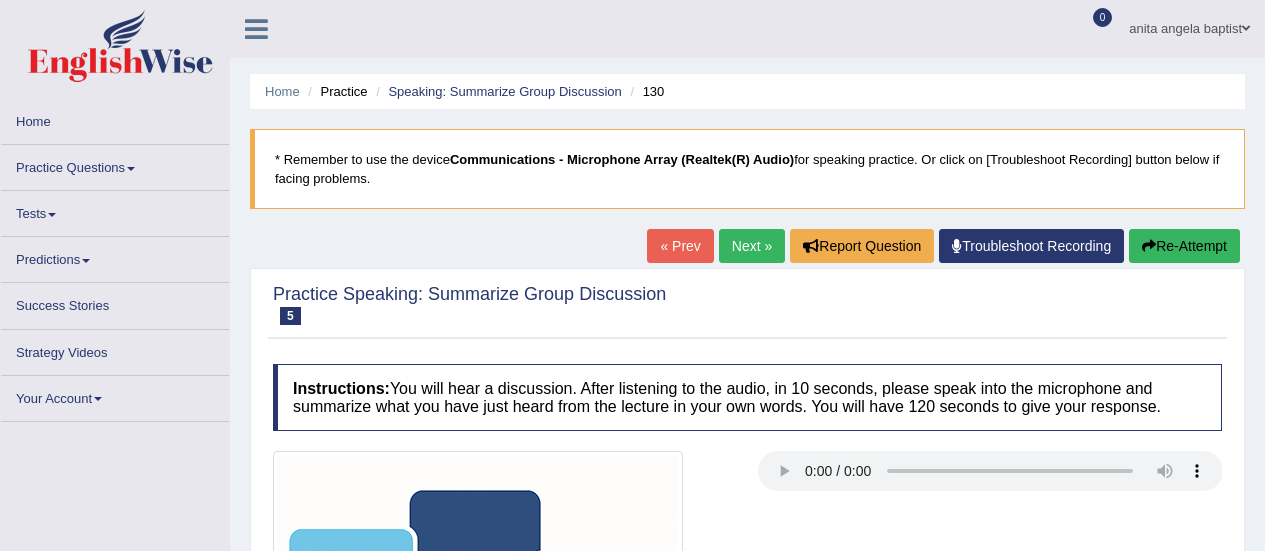 scroll, scrollTop: 400, scrollLeft: 0, axis: vertical 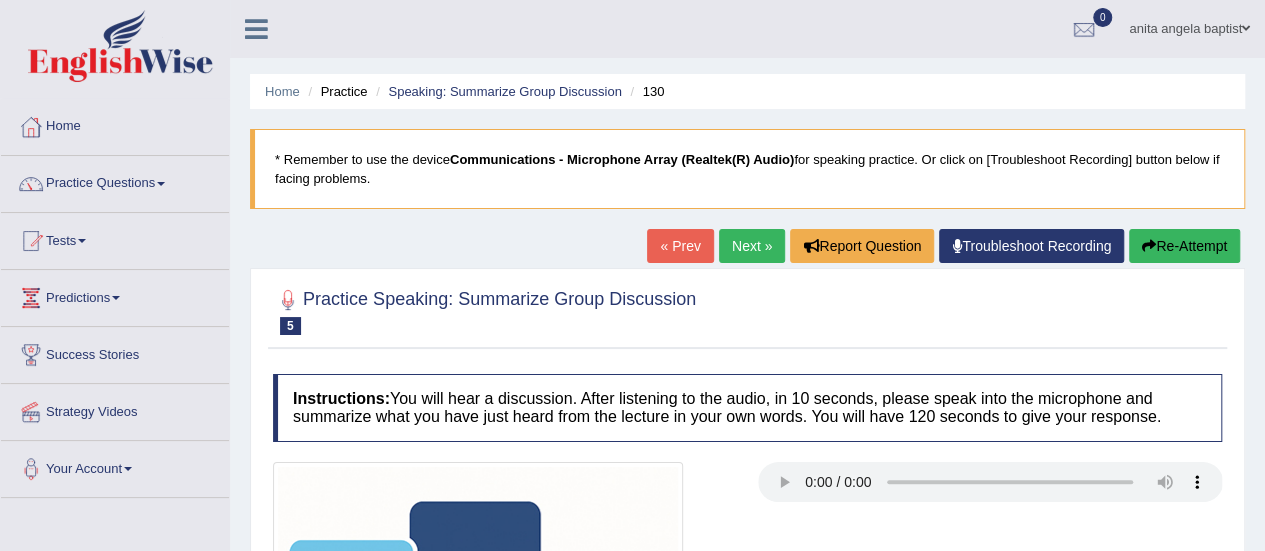 click on "Practice Questions" at bounding box center [115, 181] 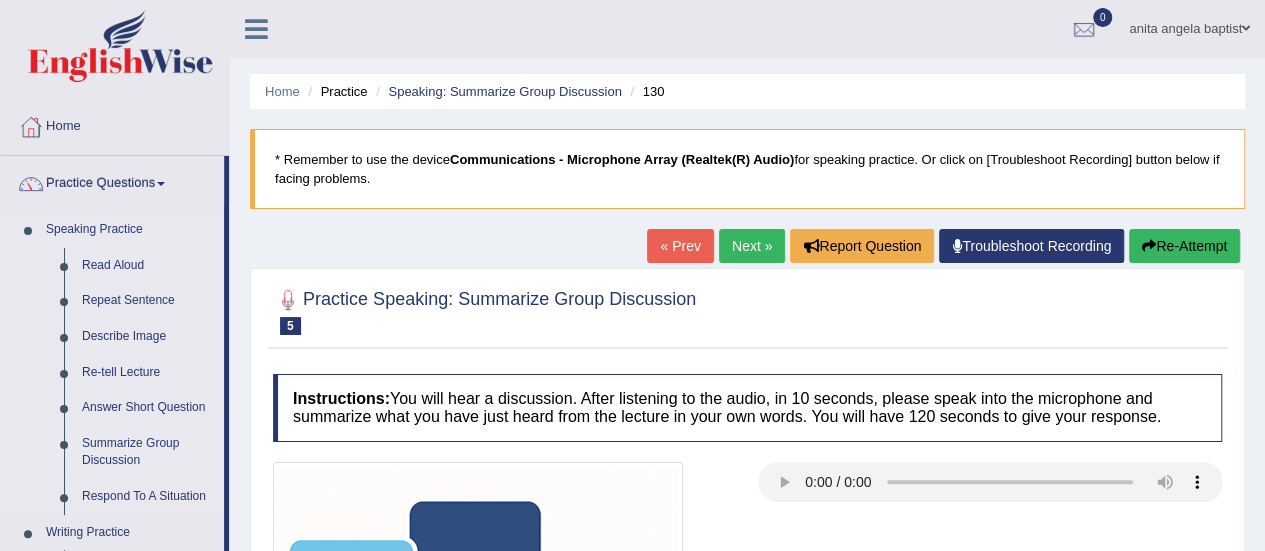 click on "Summarize Group Discussion" at bounding box center (148, 452) 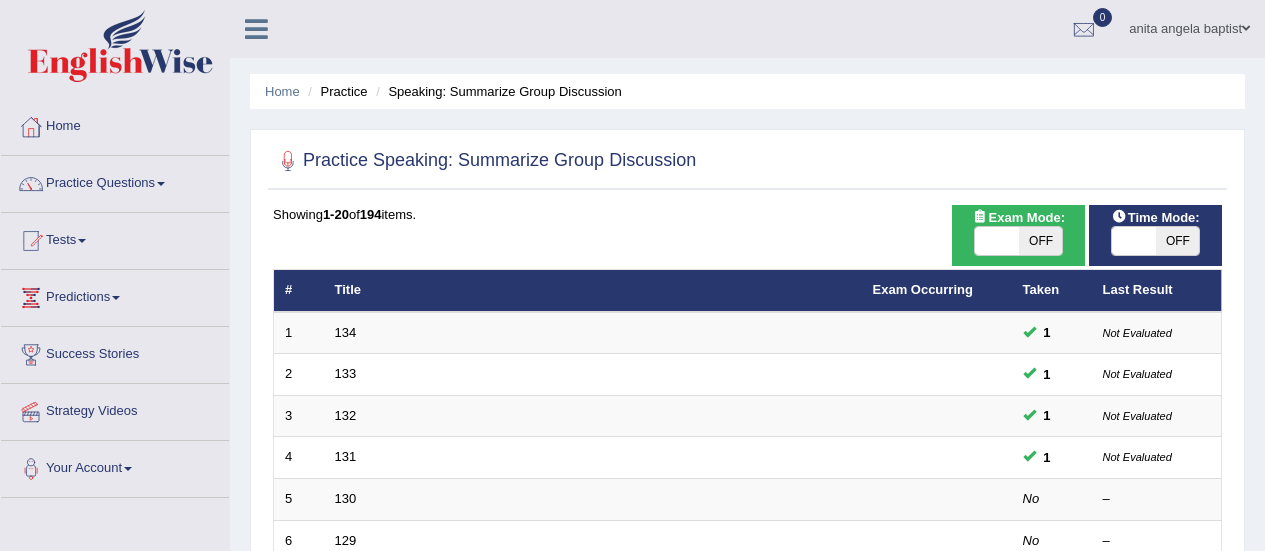 scroll, scrollTop: 0, scrollLeft: 0, axis: both 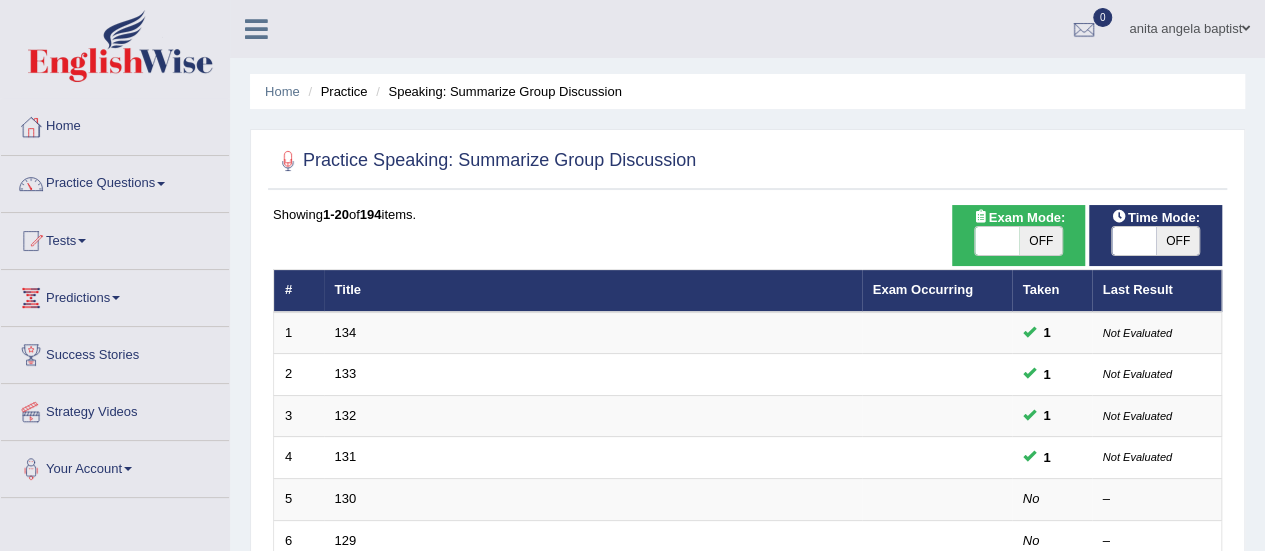 click on "OFF" at bounding box center (1041, 241) 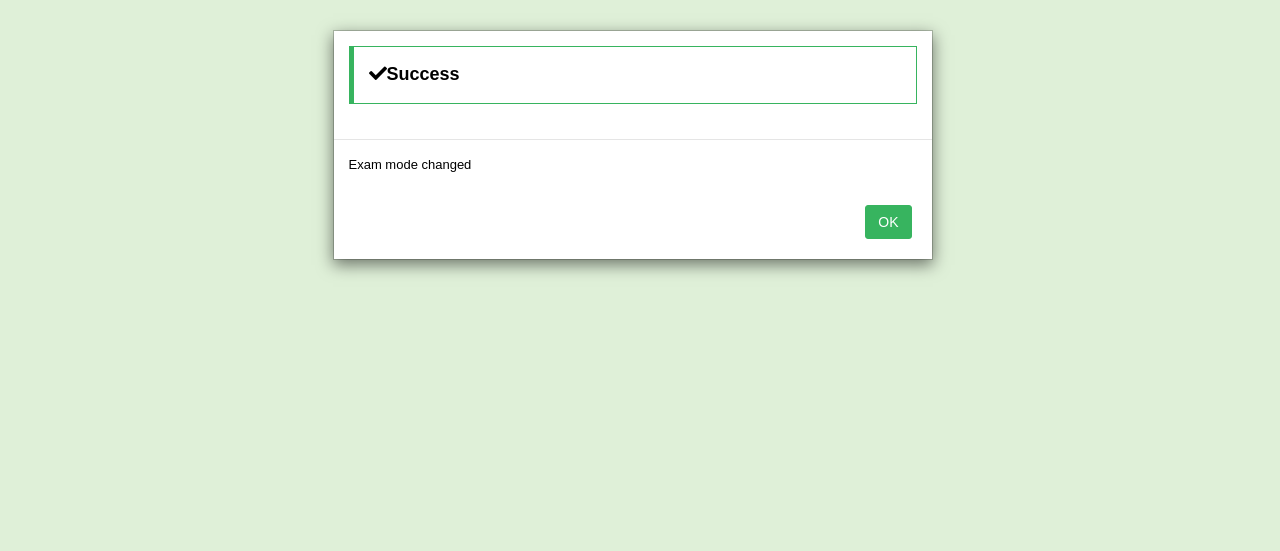 click on "OK" at bounding box center (888, 222) 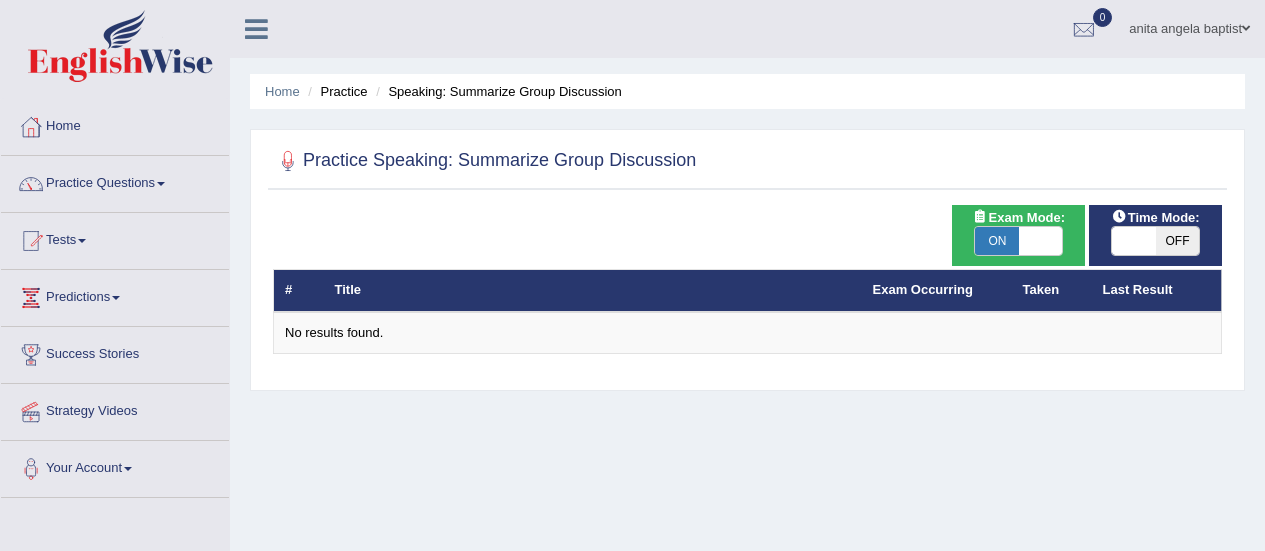 scroll, scrollTop: 0, scrollLeft: 0, axis: both 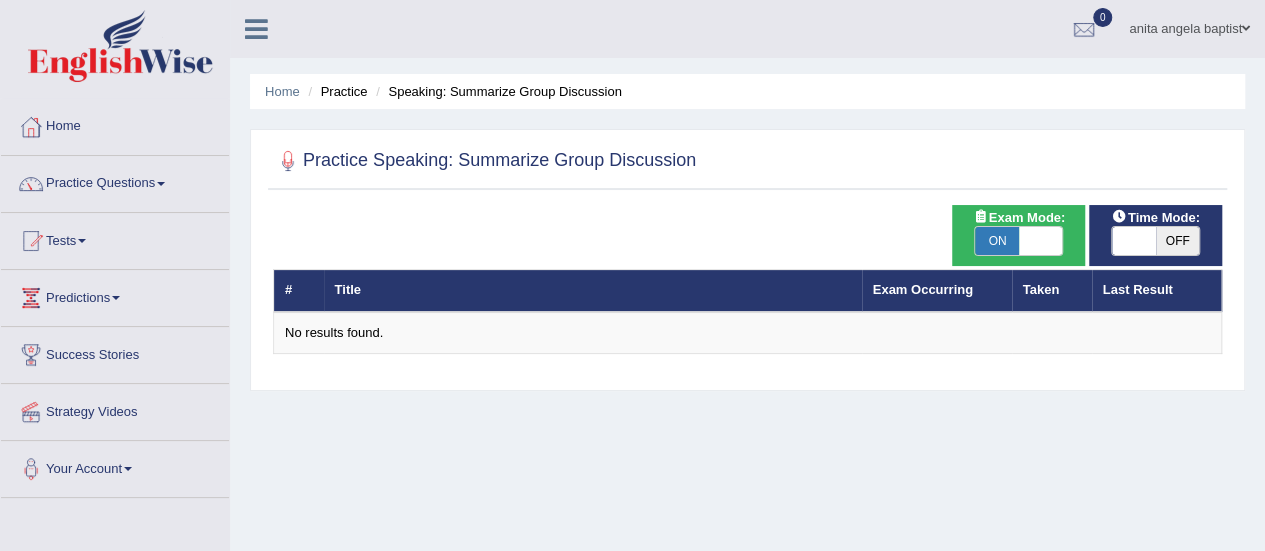 click on "OFF" at bounding box center [1178, 241] 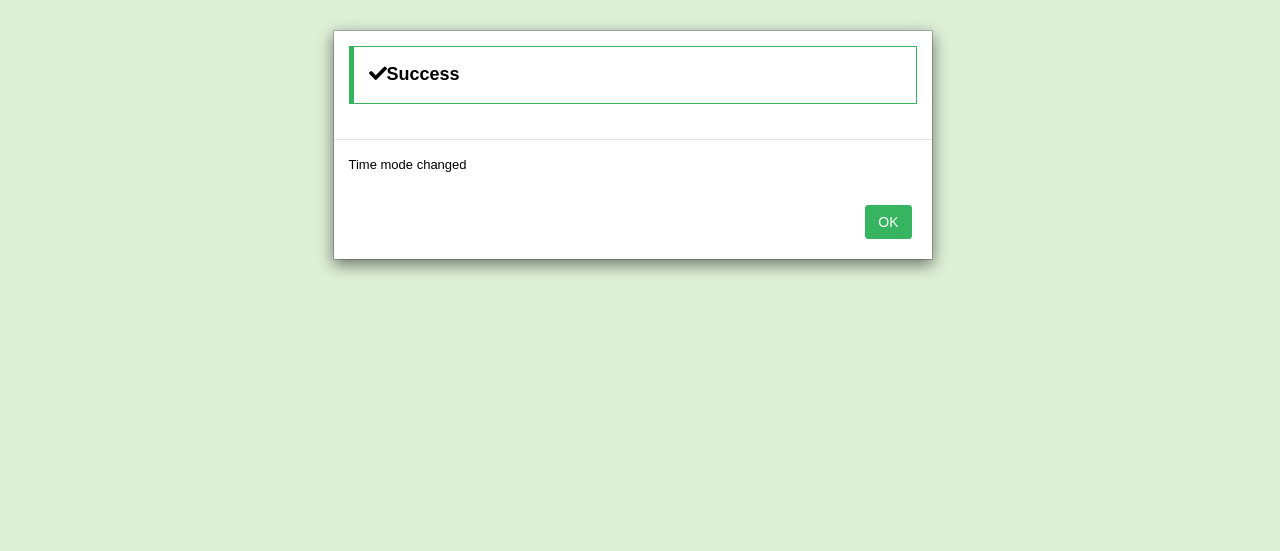 click on "OK" at bounding box center (888, 222) 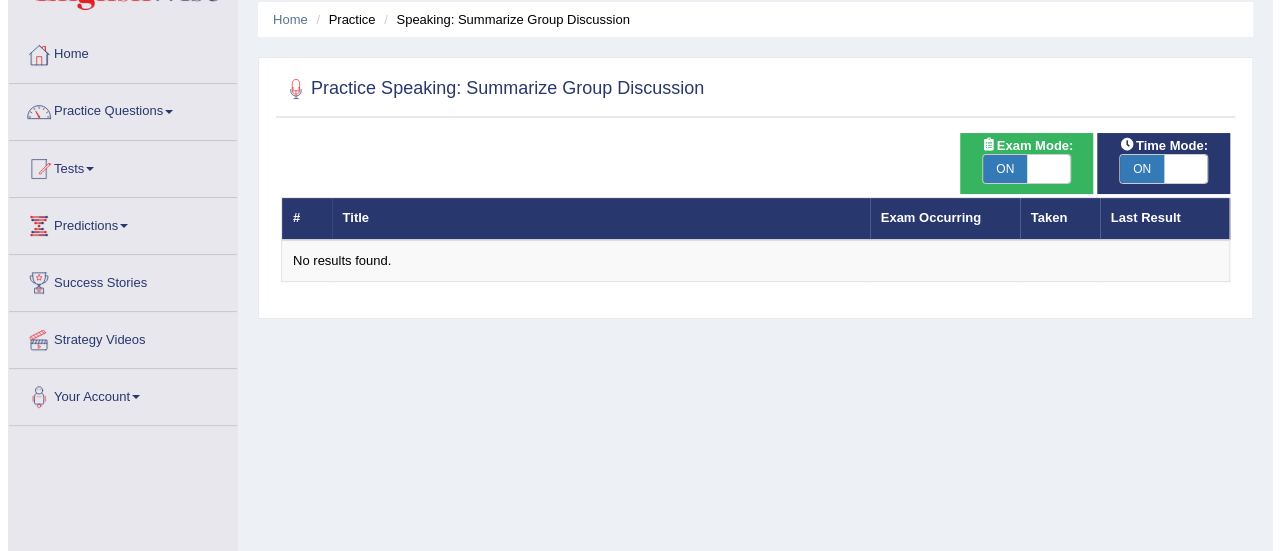 scroll, scrollTop: 100, scrollLeft: 0, axis: vertical 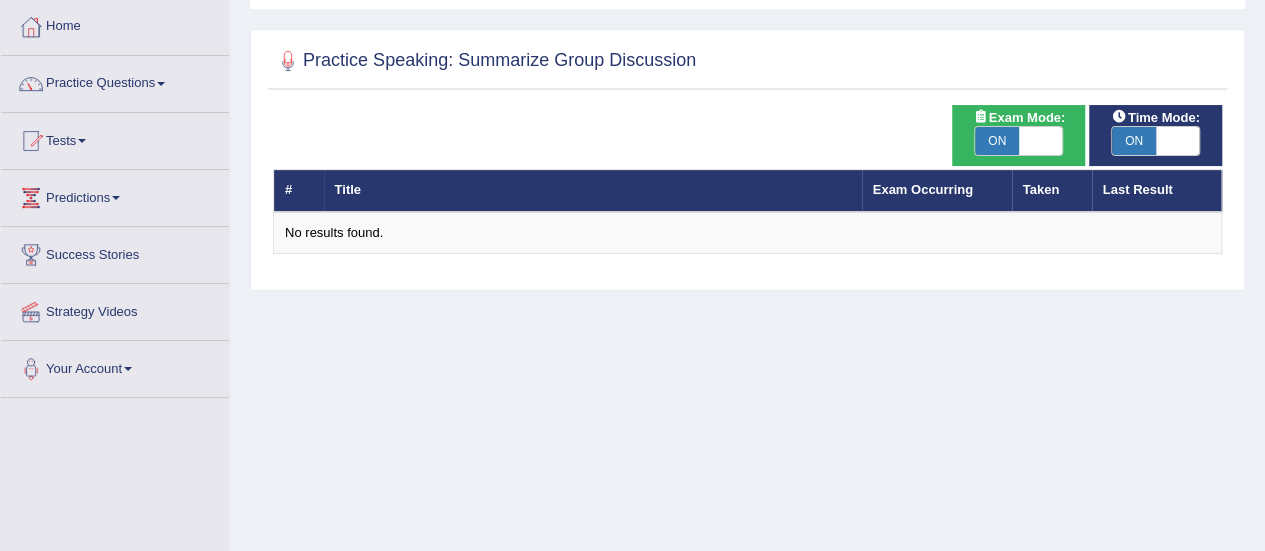 click on "ON" at bounding box center (997, 141) 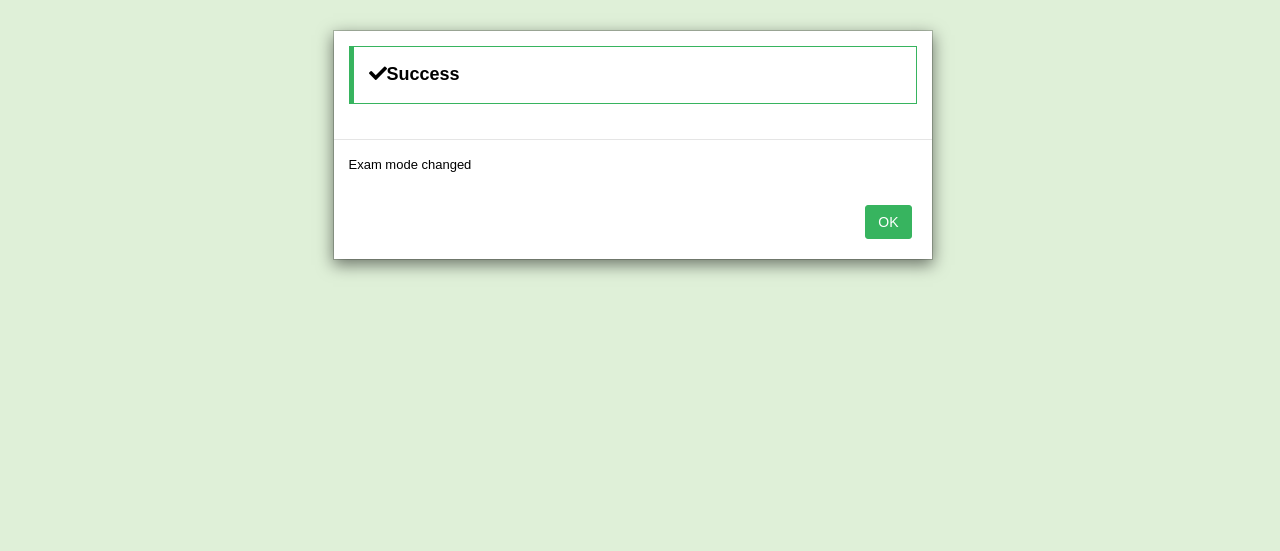 click on "OK" at bounding box center (888, 222) 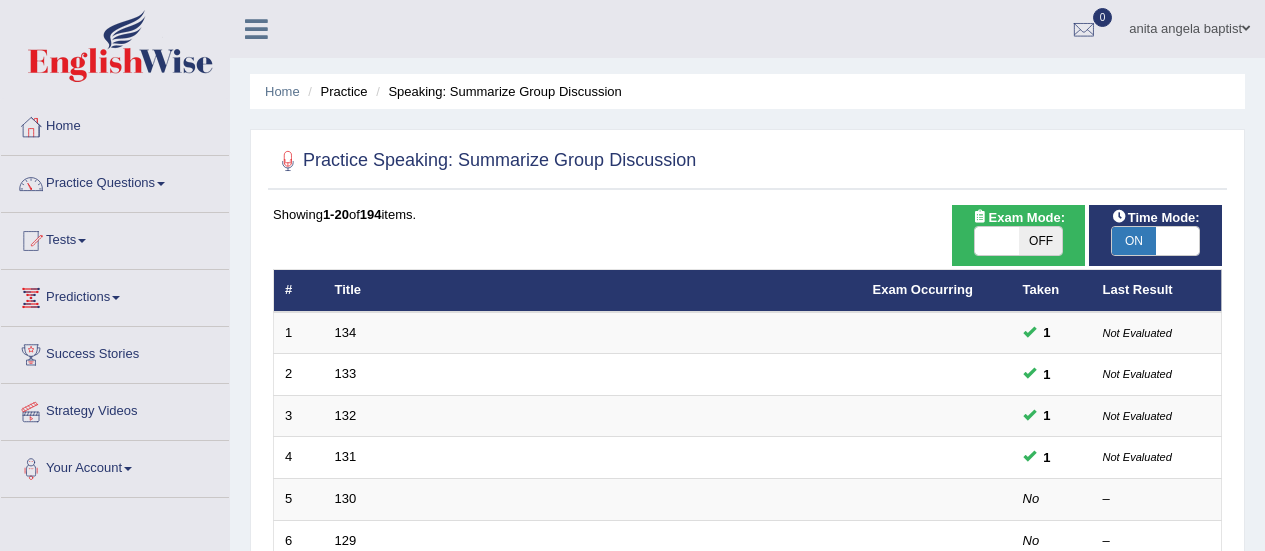 scroll, scrollTop: 100, scrollLeft: 0, axis: vertical 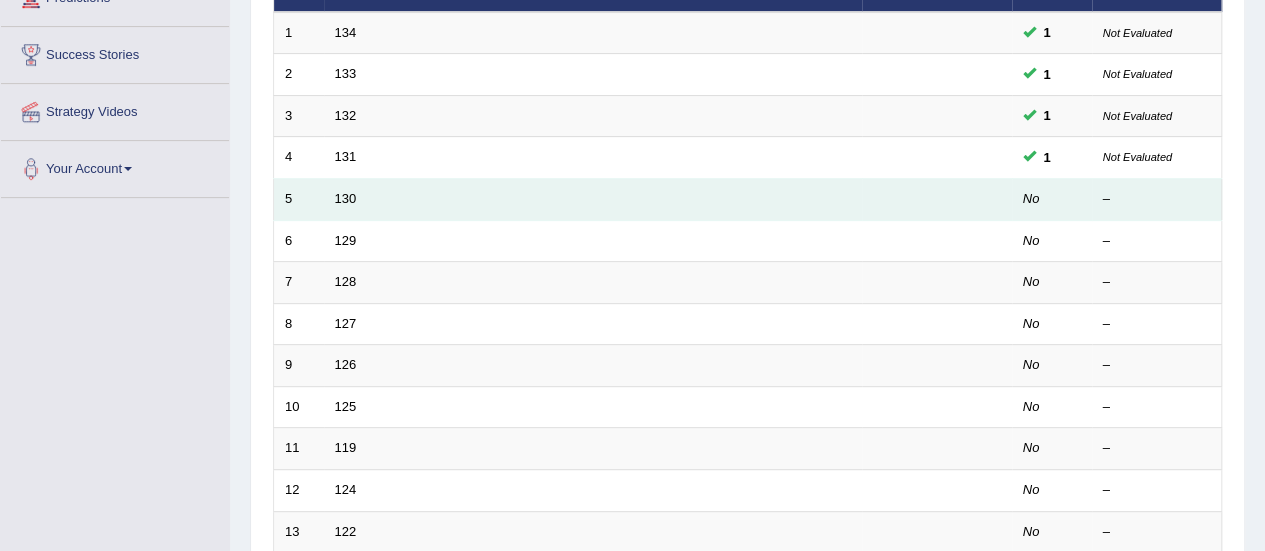 click on "130" at bounding box center [593, 200] 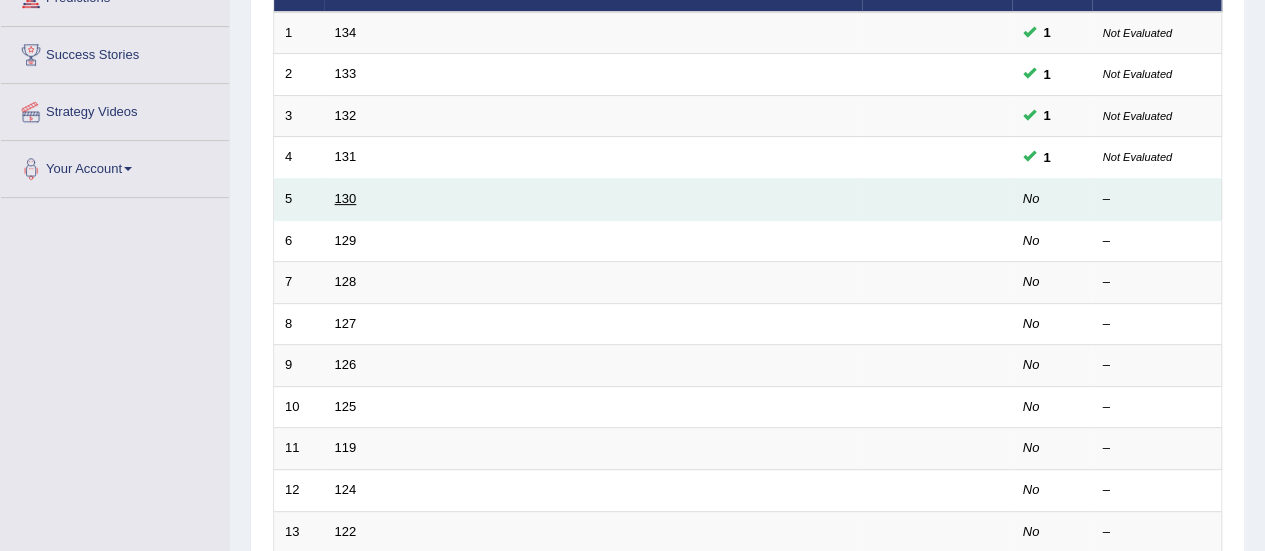 click on "130" at bounding box center (346, 198) 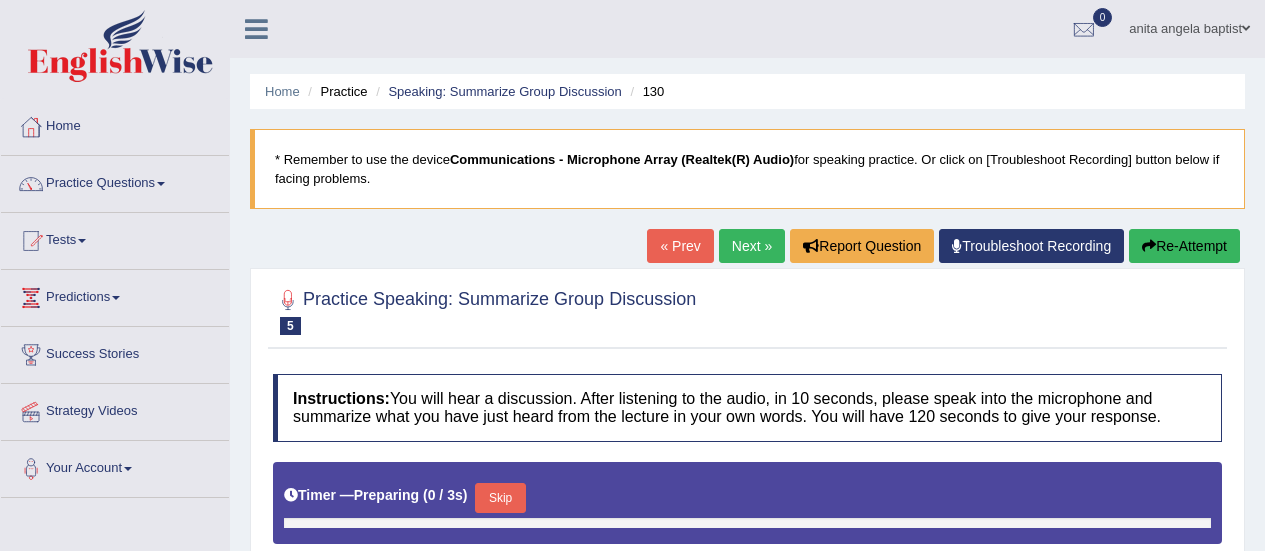 scroll, scrollTop: 200, scrollLeft: 0, axis: vertical 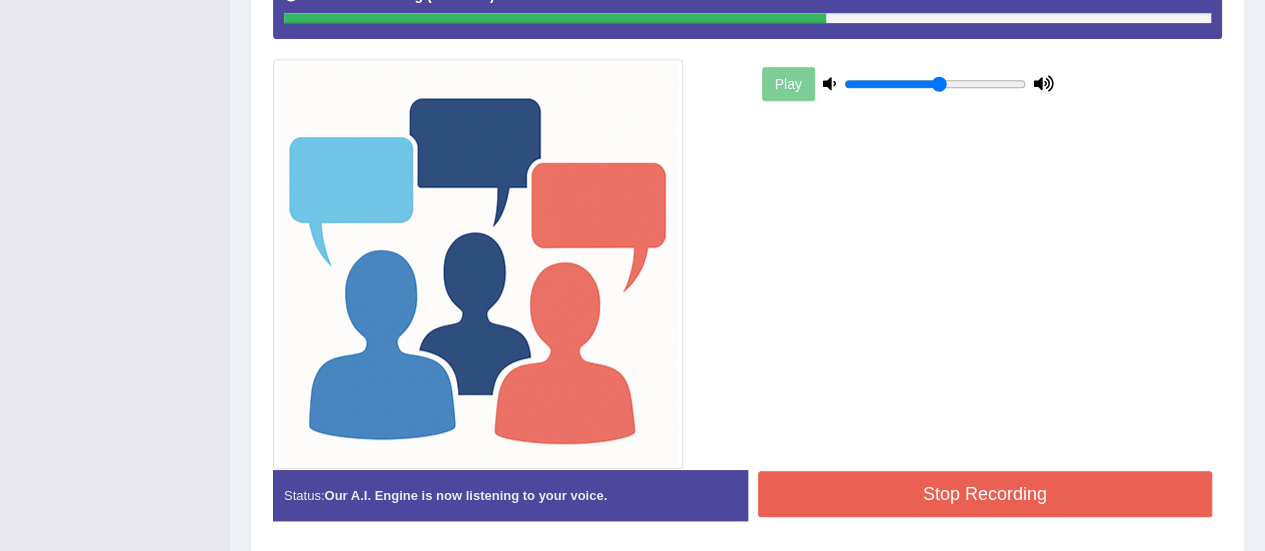 click on "Stop Recording" at bounding box center [985, 494] 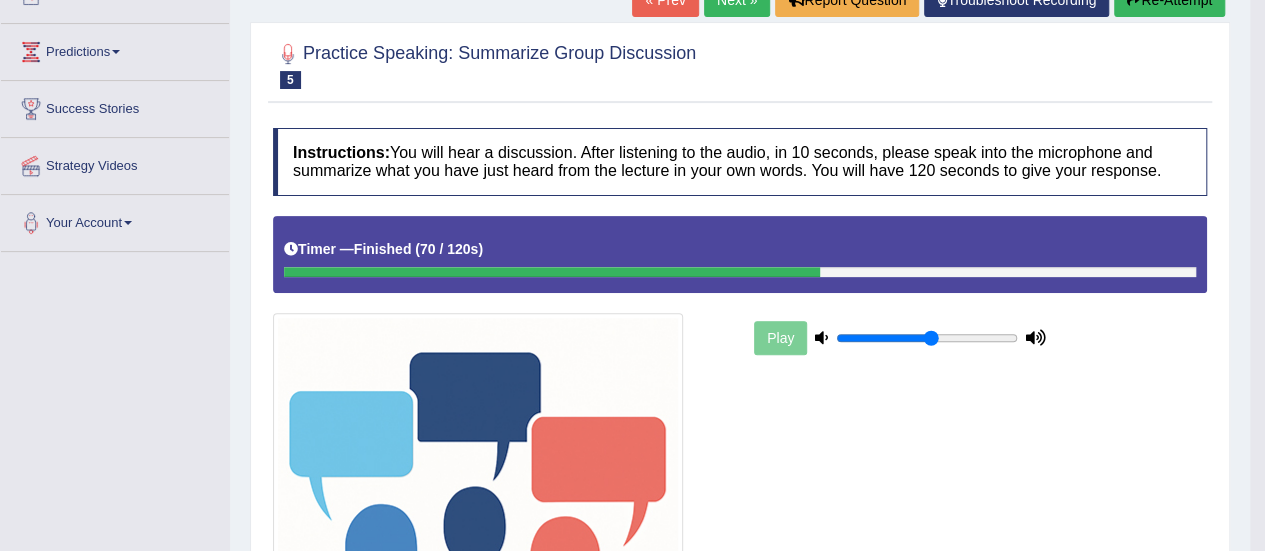 scroll, scrollTop: 100, scrollLeft: 0, axis: vertical 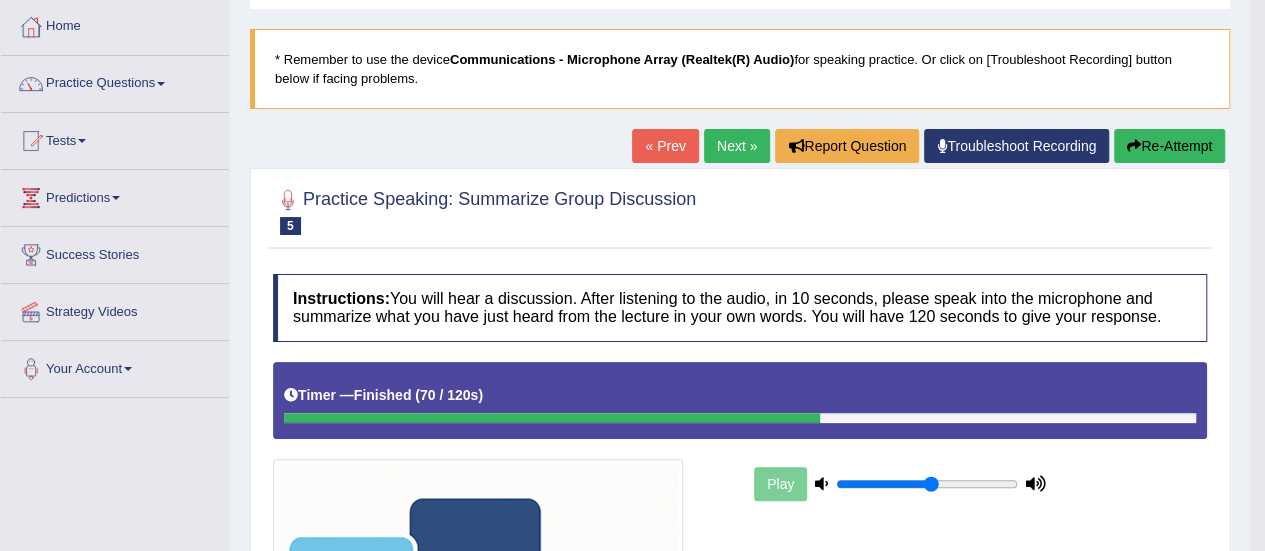 click on "Next »" at bounding box center [737, 146] 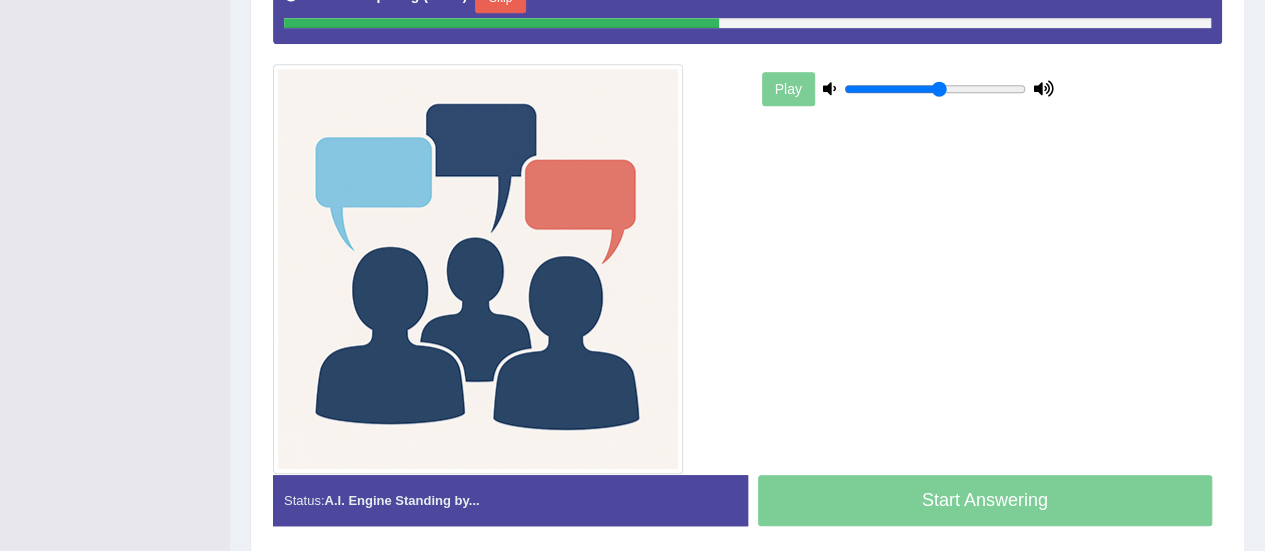 scroll, scrollTop: 500, scrollLeft: 0, axis: vertical 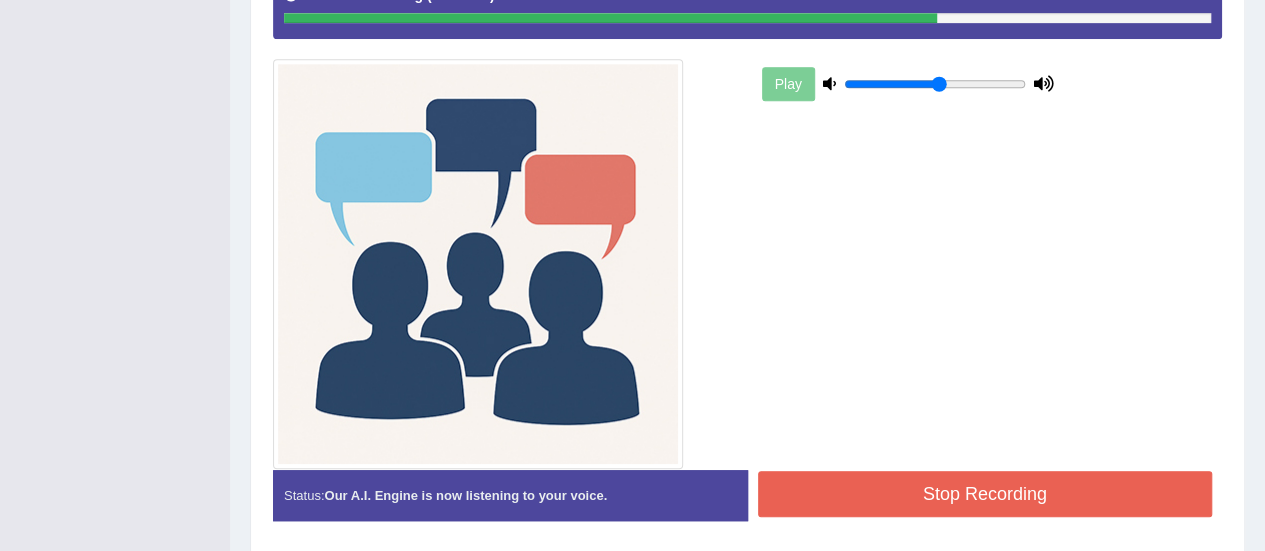 click on "Stop Recording" at bounding box center [985, 494] 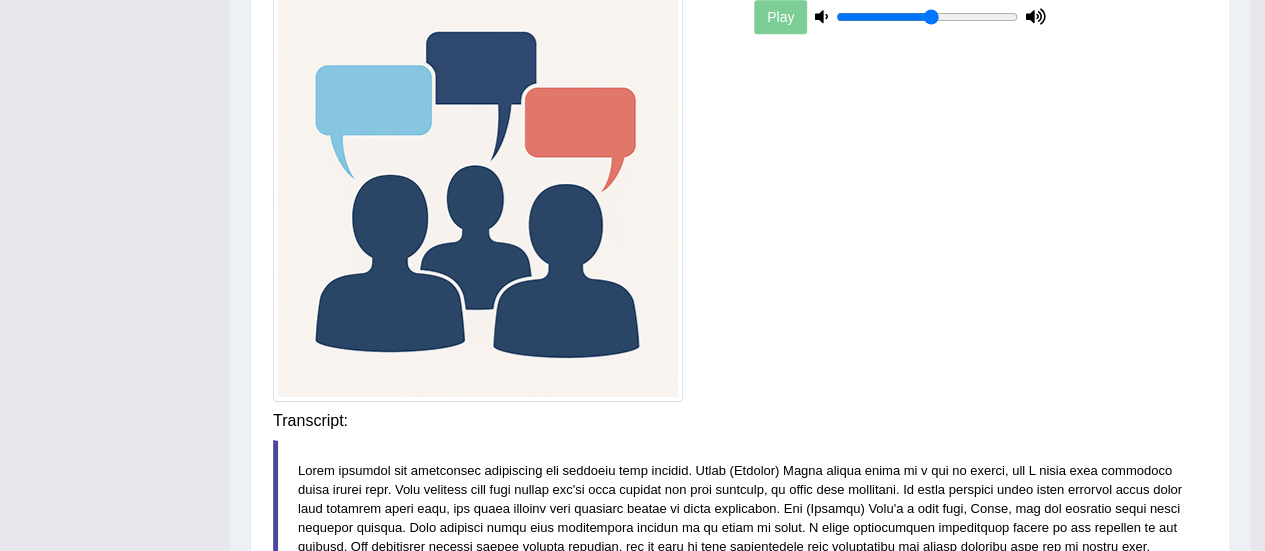 scroll, scrollTop: 367, scrollLeft: 0, axis: vertical 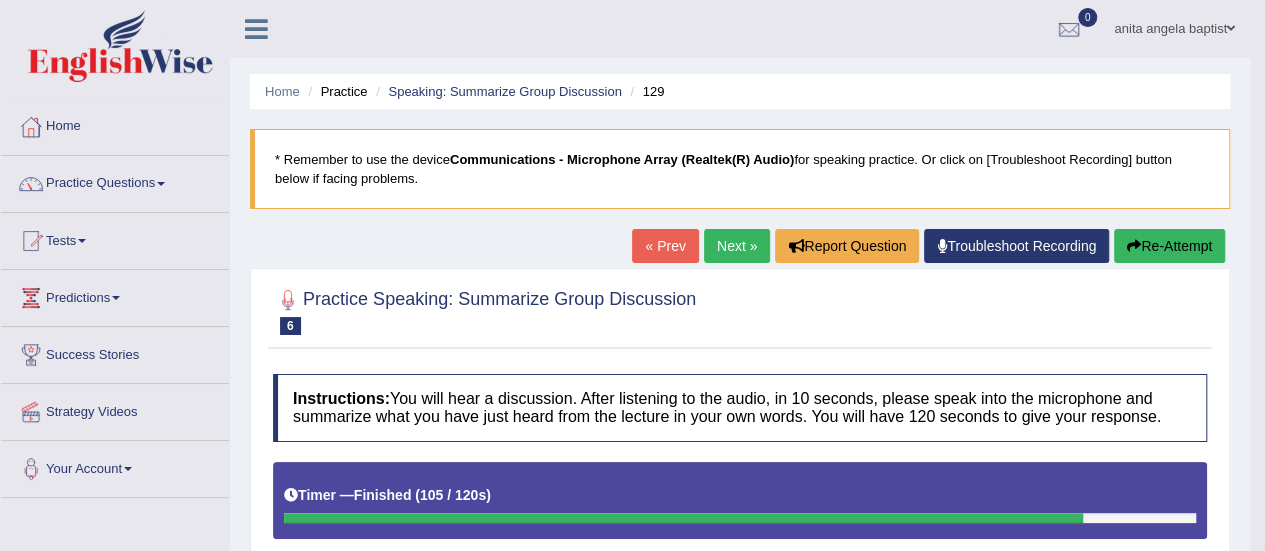 click on "Re-Attempt" at bounding box center [1169, 246] 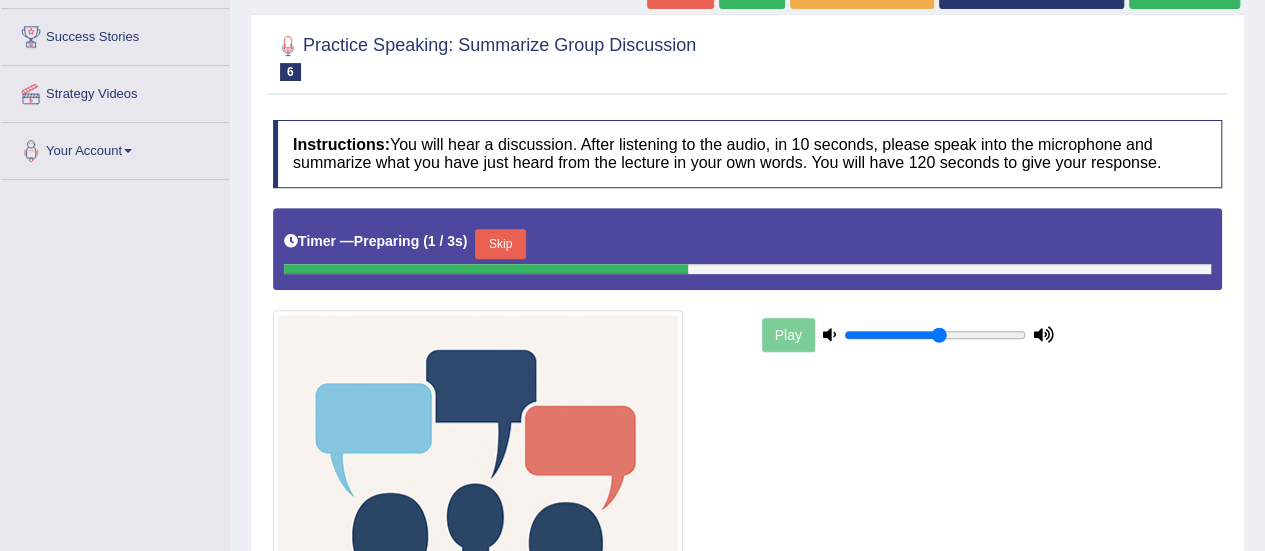 scroll, scrollTop: 500, scrollLeft: 0, axis: vertical 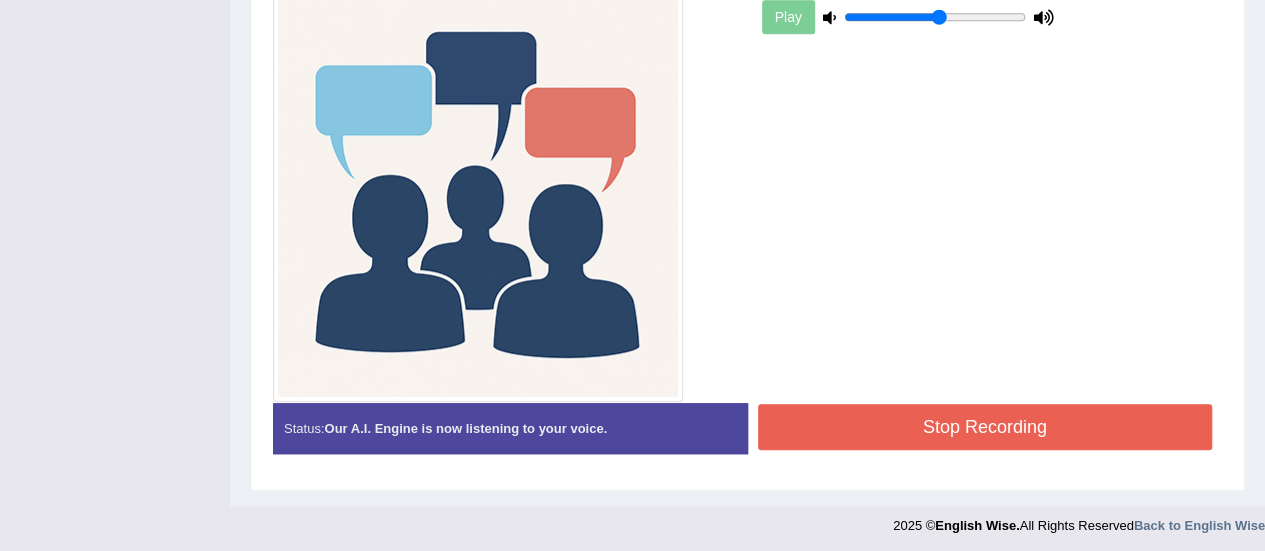 click on "Stop Recording" at bounding box center [985, 427] 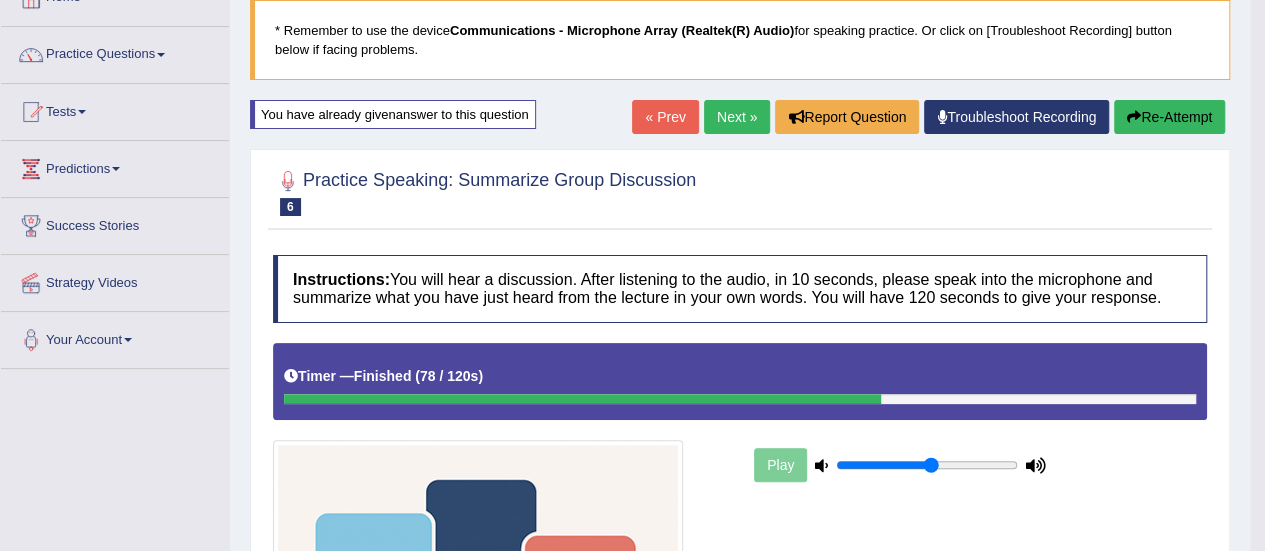scroll, scrollTop: 0, scrollLeft: 0, axis: both 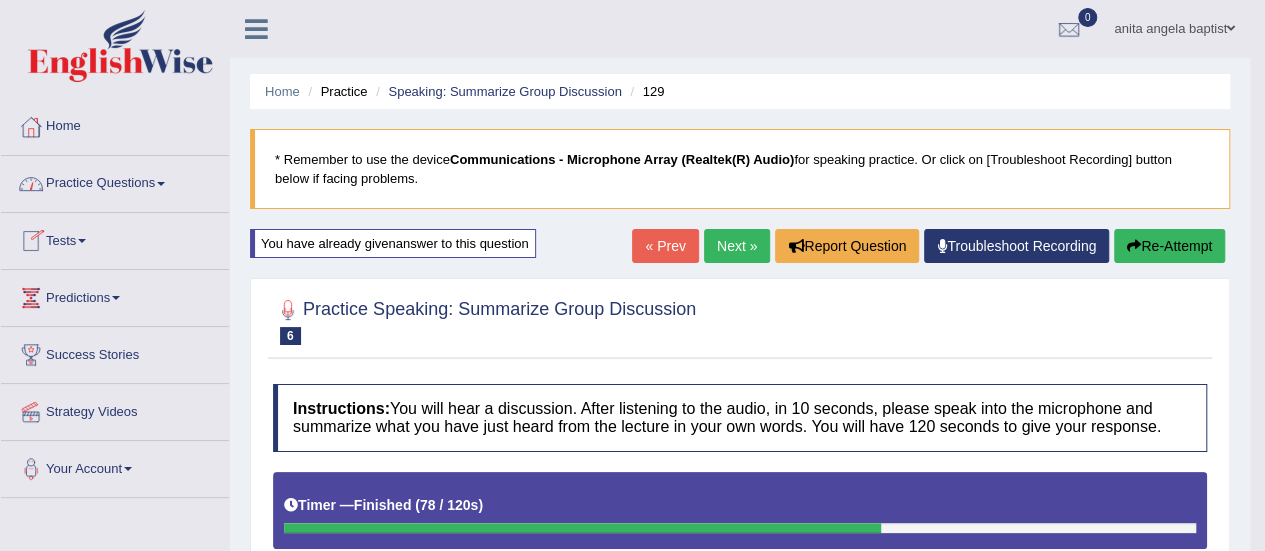 click at bounding box center (161, 184) 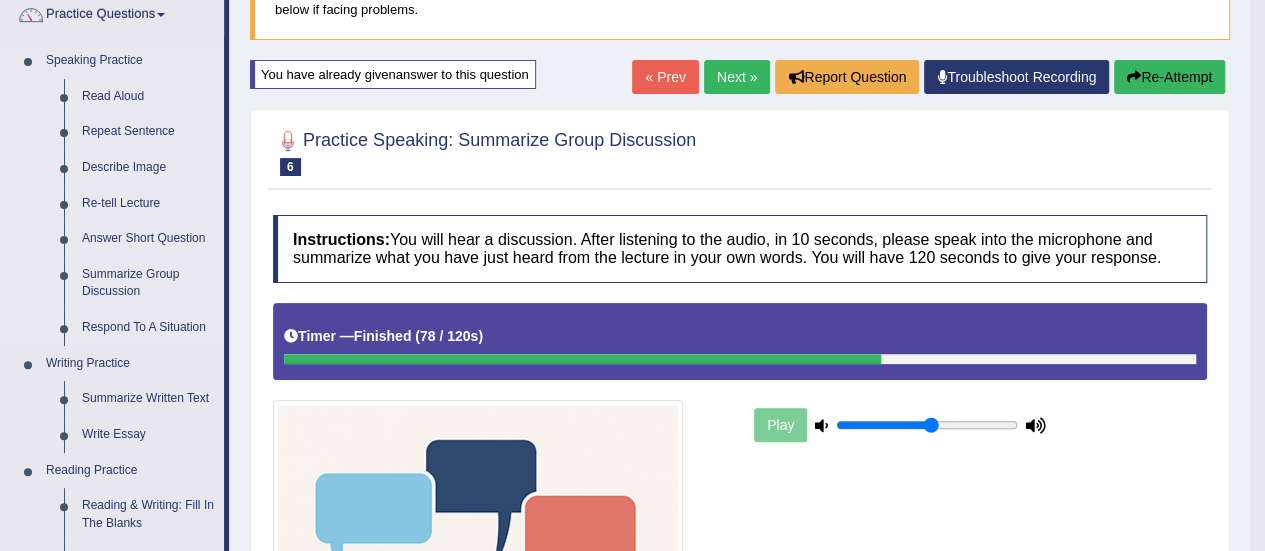 scroll, scrollTop: 200, scrollLeft: 0, axis: vertical 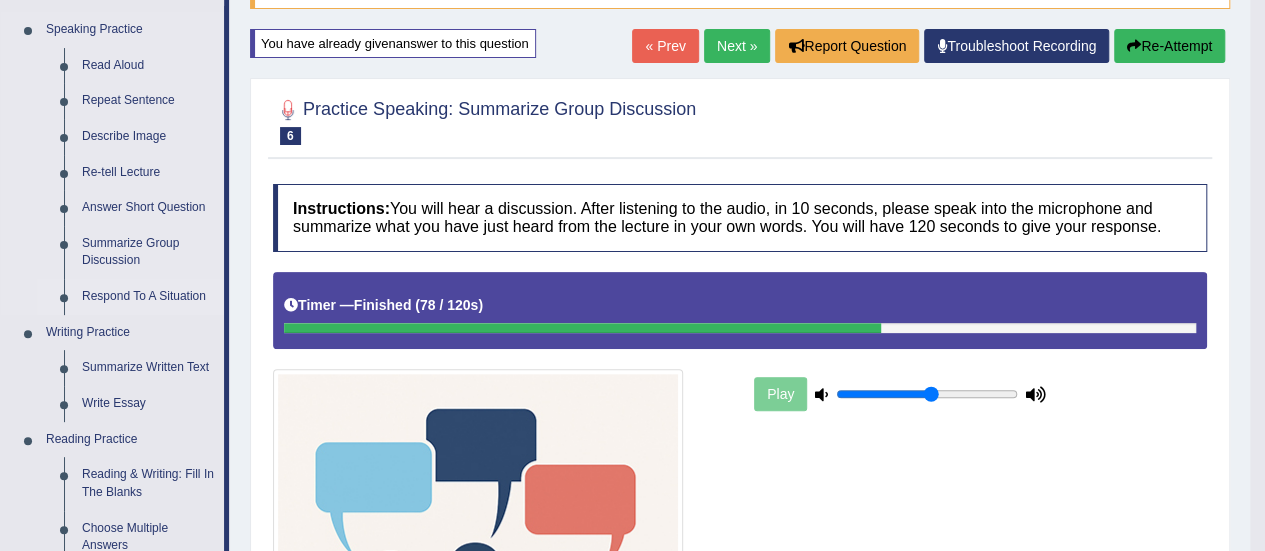click on "Respond To A Situation" at bounding box center [148, 297] 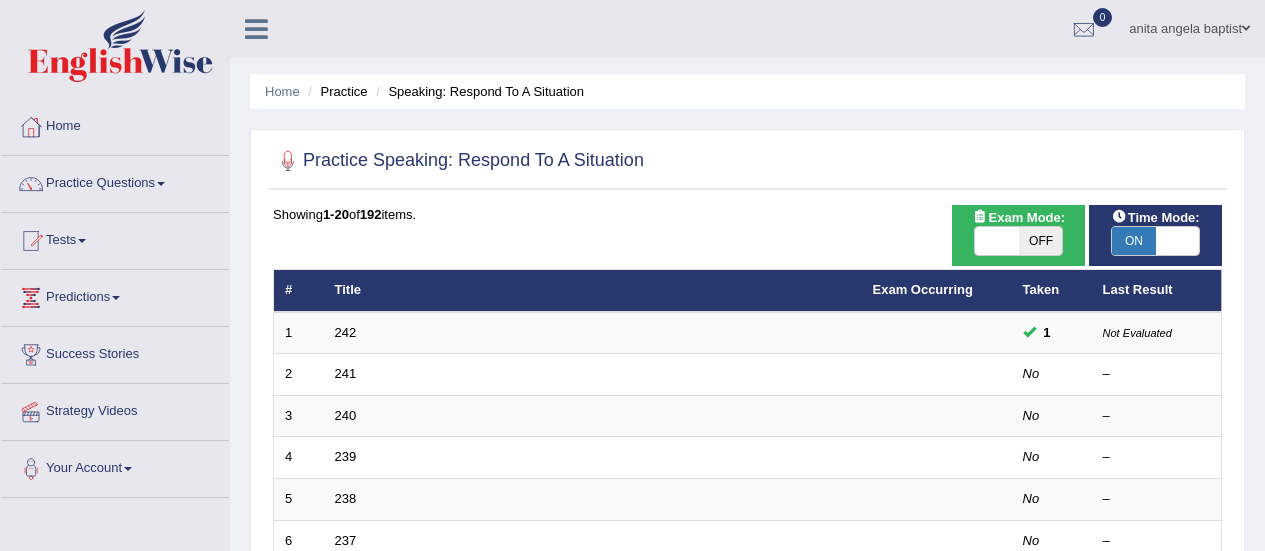 scroll, scrollTop: 0, scrollLeft: 0, axis: both 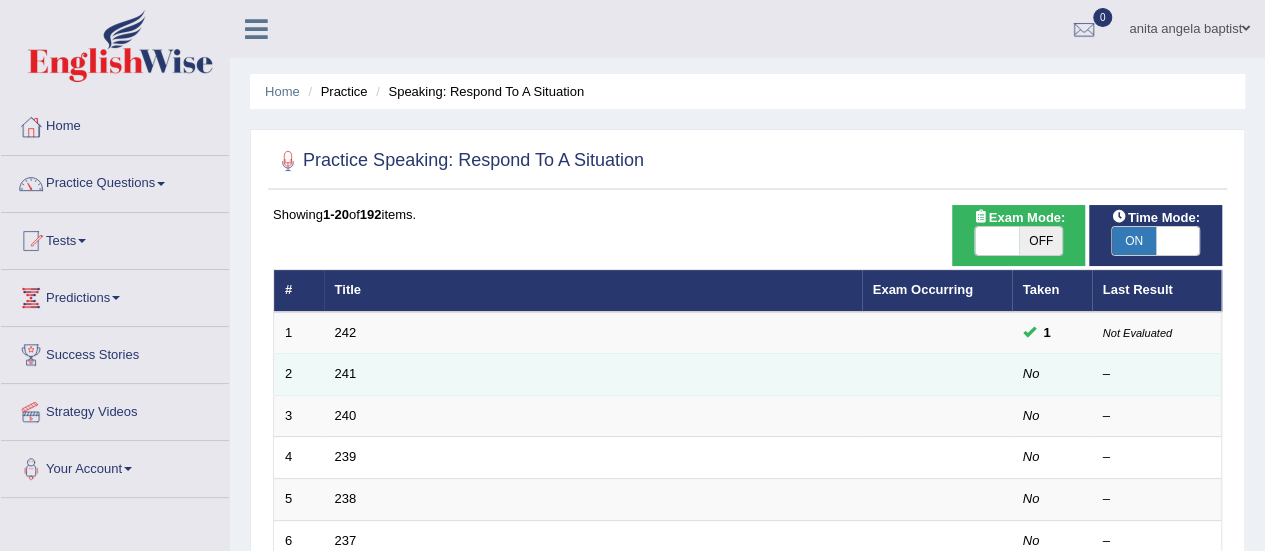 click on "241" at bounding box center [593, 375] 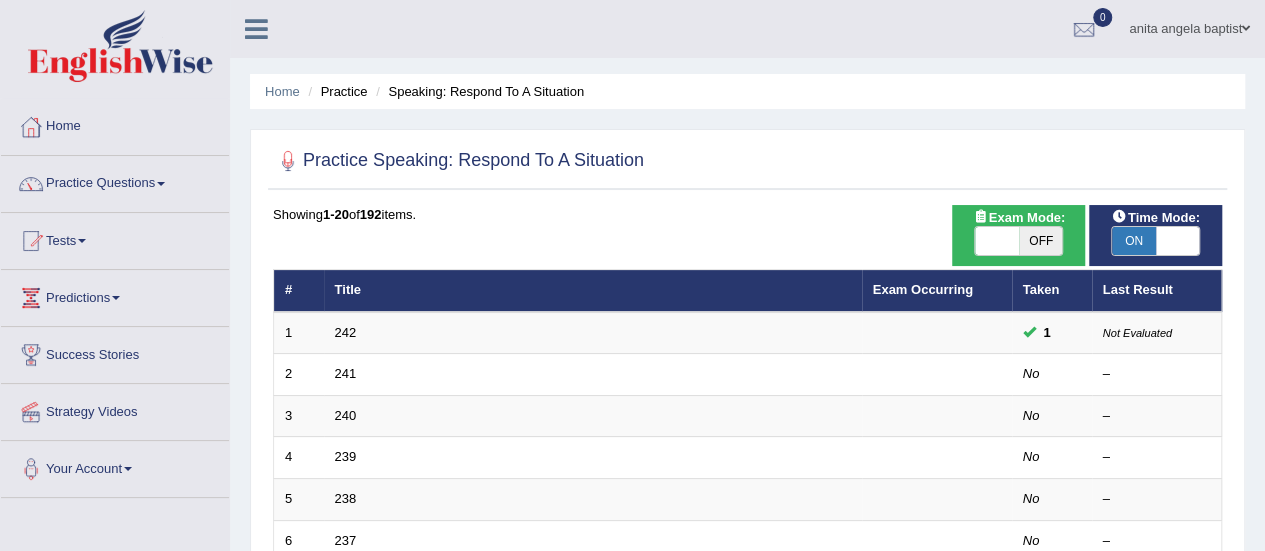 click on "OFF" at bounding box center (1041, 241) 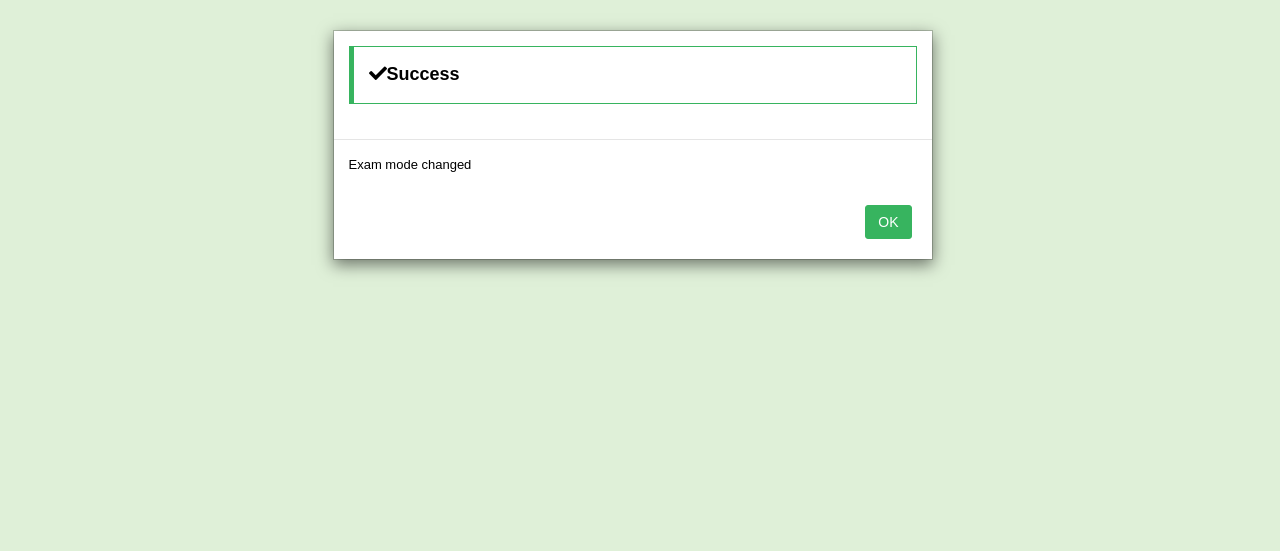 click on "OK" at bounding box center [888, 222] 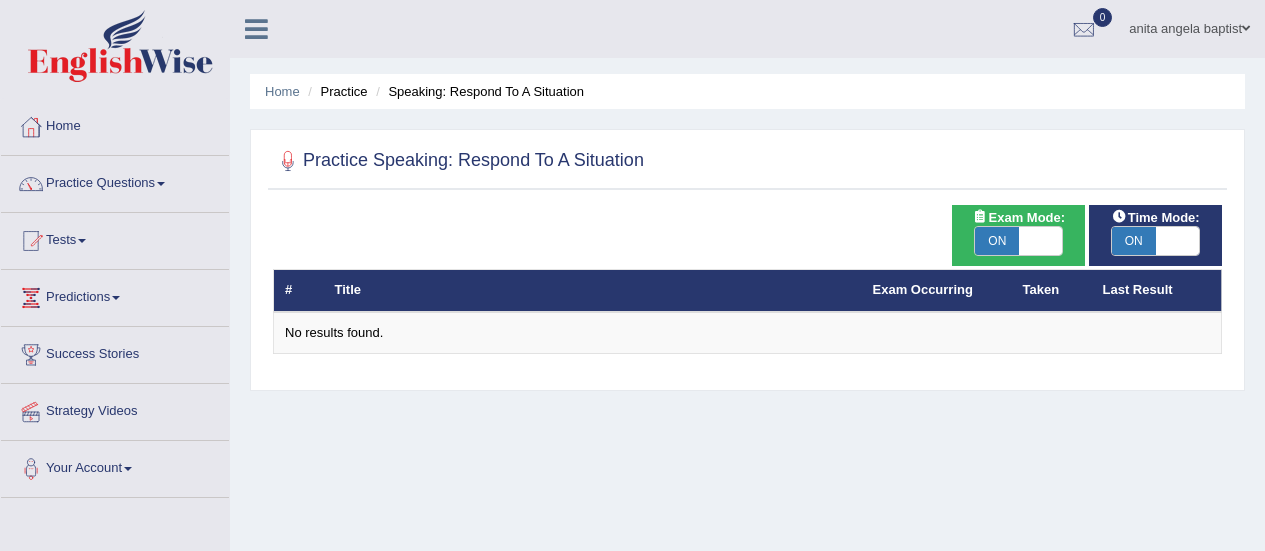scroll, scrollTop: 0, scrollLeft: 0, axis: both 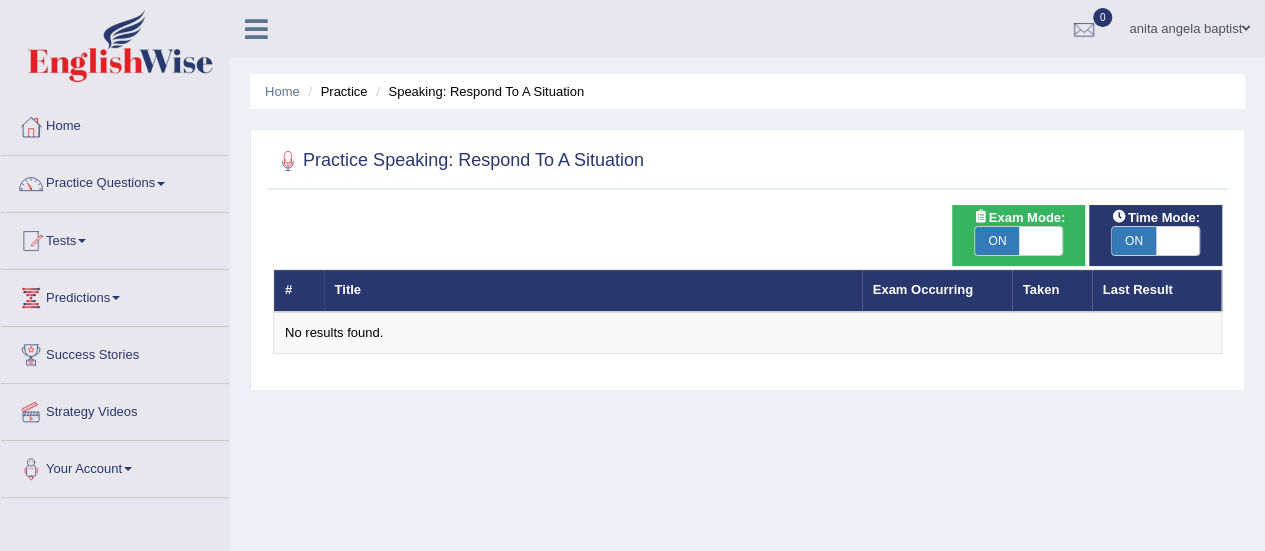 click on "ON" at bounding box center [997, 241] 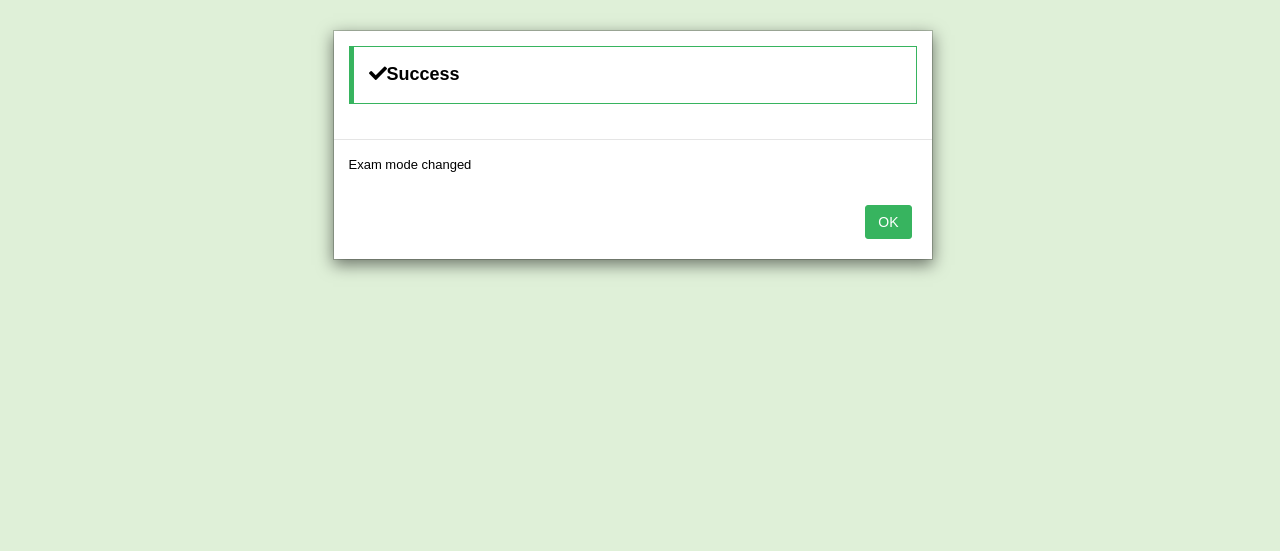 click on "OK" at bounding box center [888, 222] 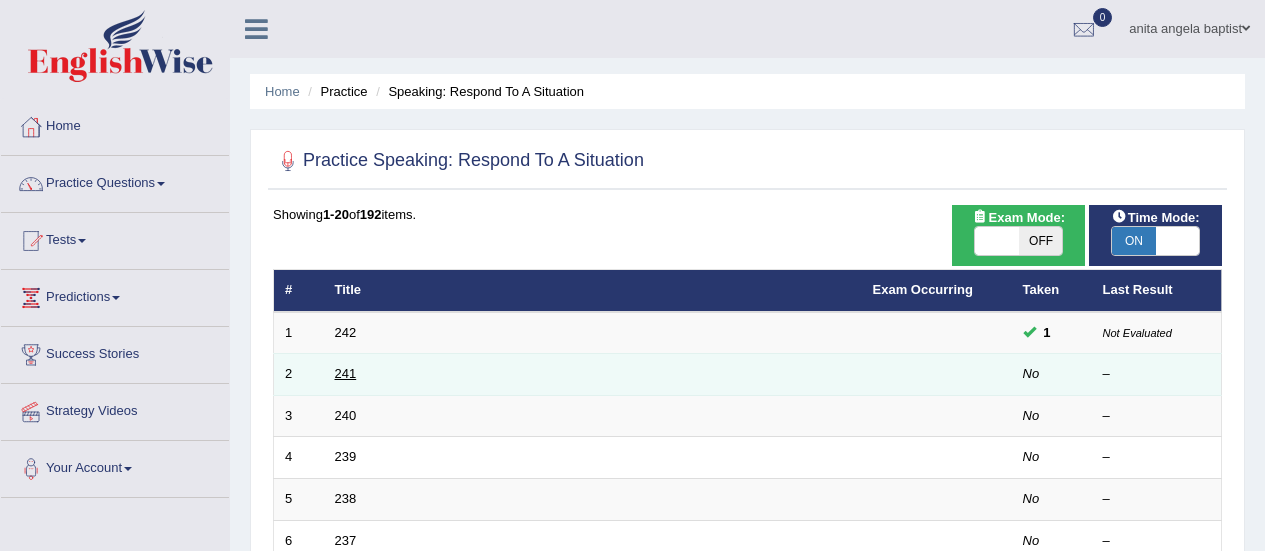 scroll, scrollTop: 0, scrollLeft: 0, axis: both 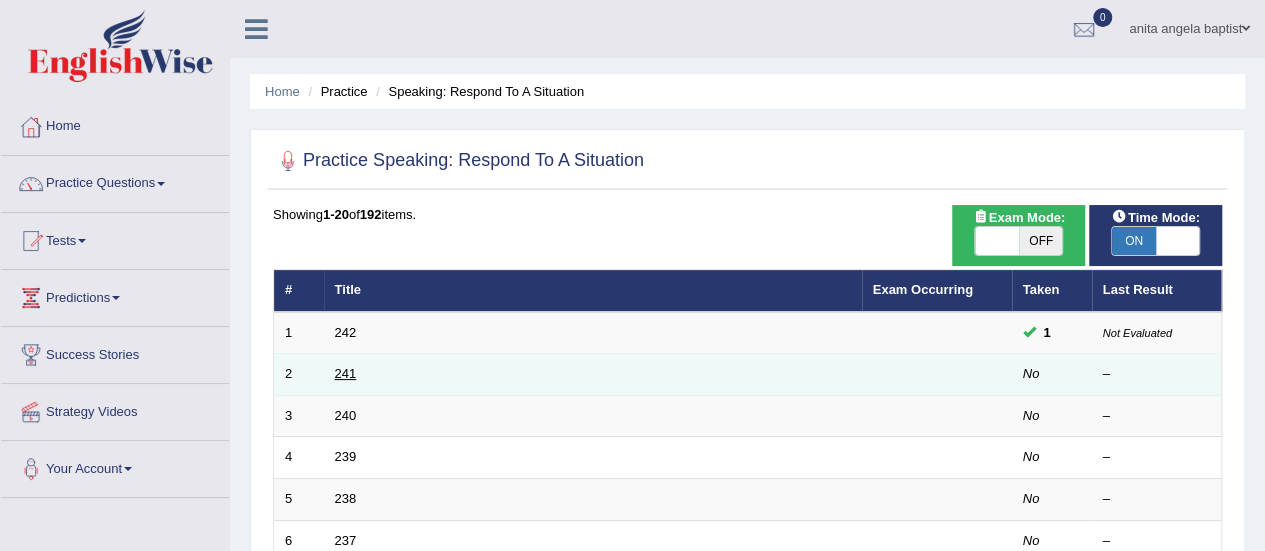 click on "241" at bounding box center [346, 373] 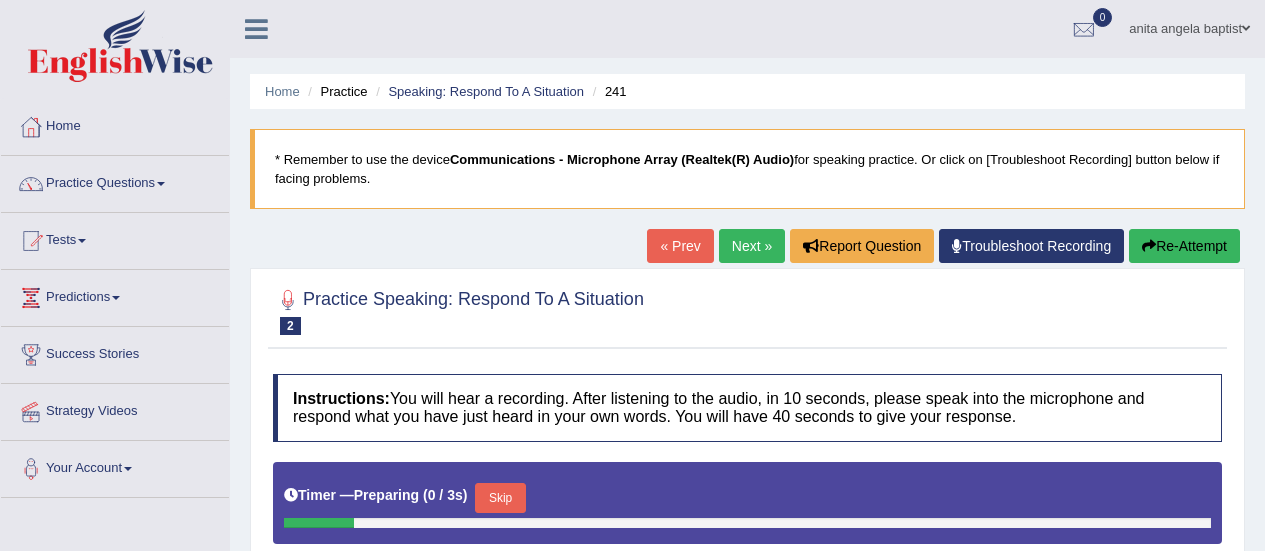 scroll, scrollTop: 0, scrollLeft: 0, axis: both 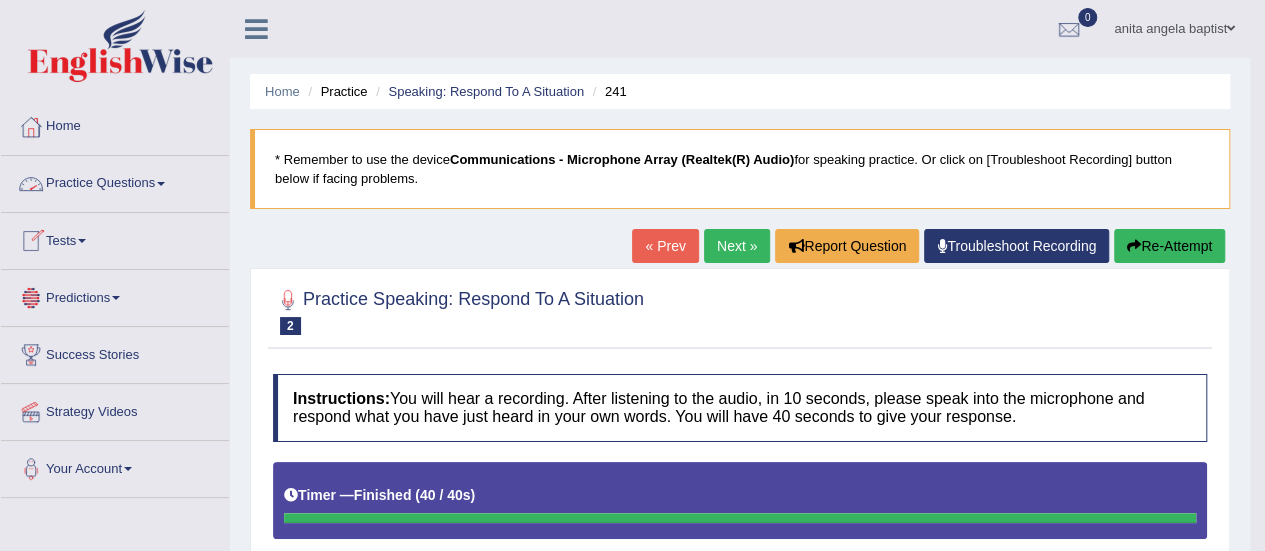 click at bounding box center (161, 184) 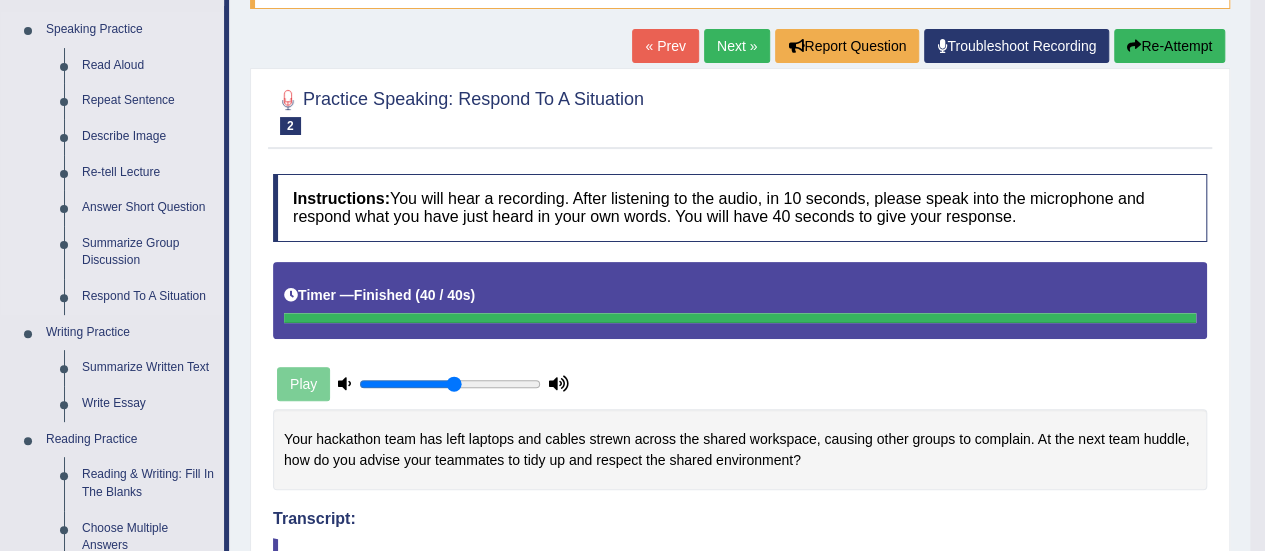 scroll, scrollTop: 400, scrollLeft: 0, axis: vertical 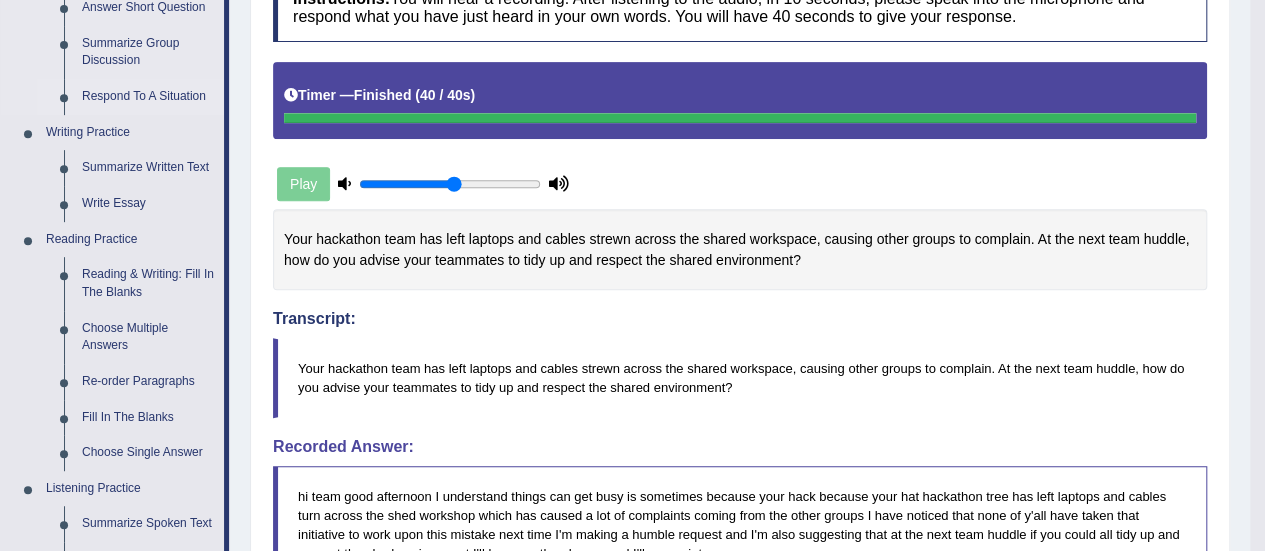 click on "Respond To A Situation" at bounding box center [148, 97] 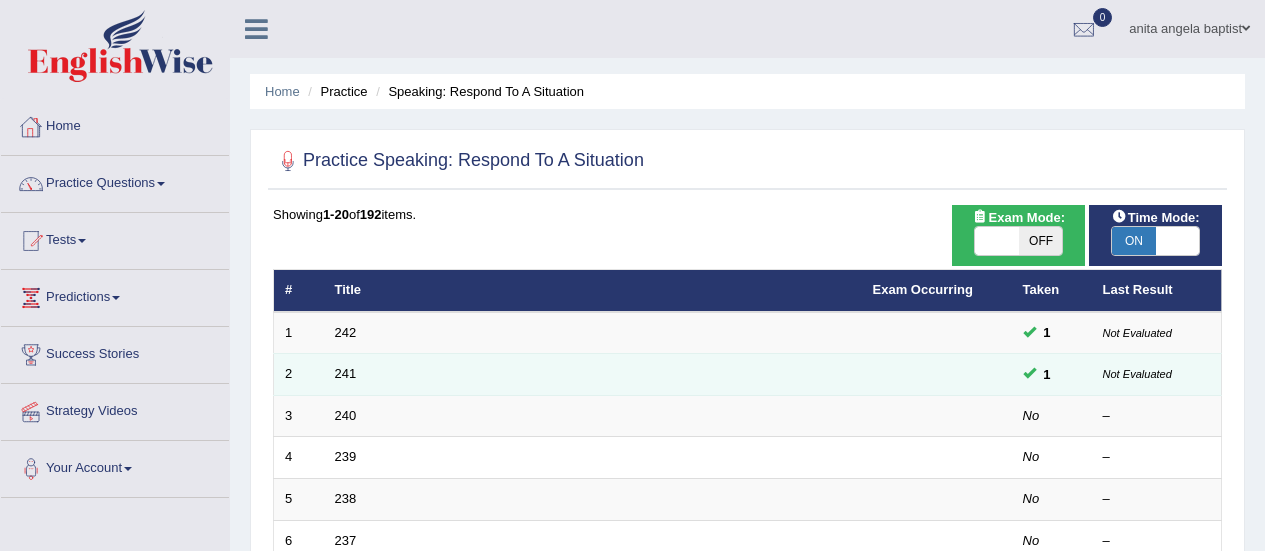 scroll, scrollTop: 0, scrollLeft: 0, axis: both 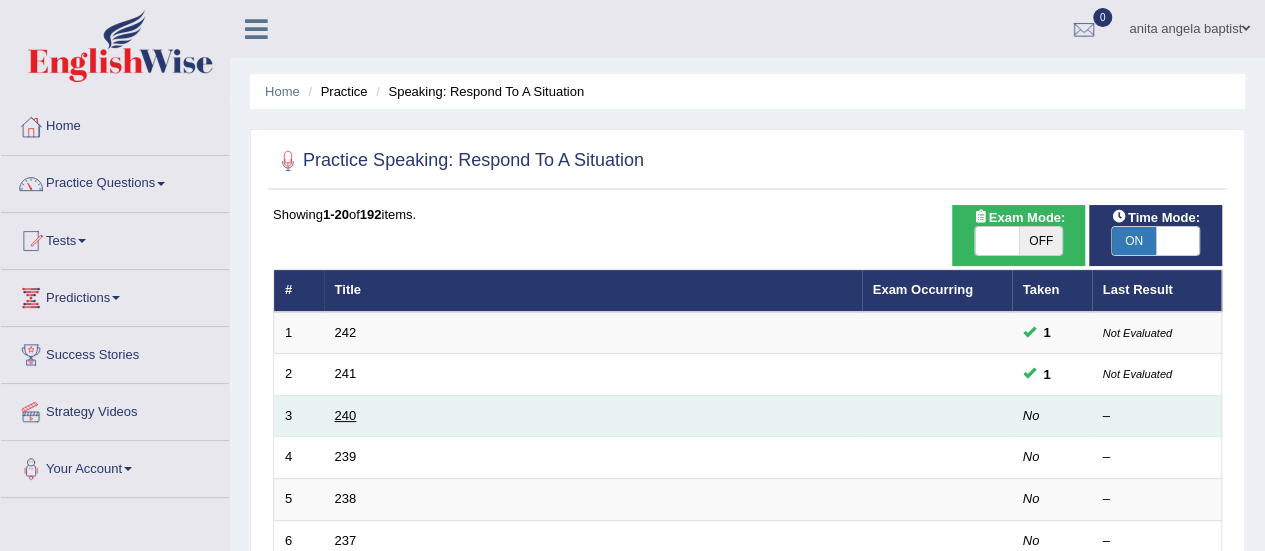 click on "240" at bounding box center (346, 415) 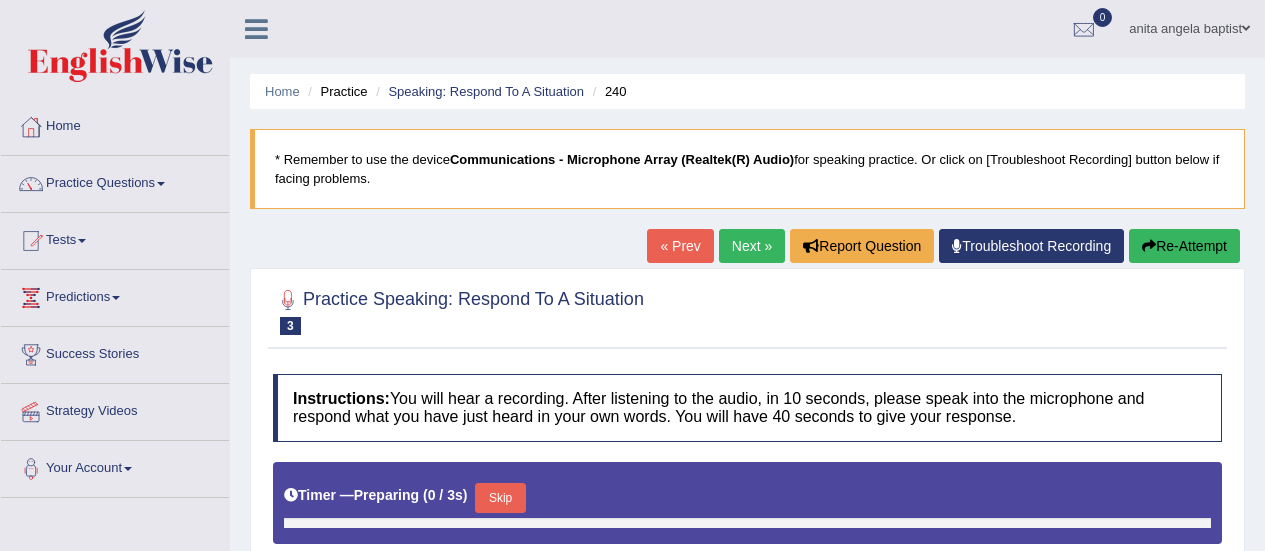 scroll, scrollTop: 0, scrollLeft: 0, axis: both 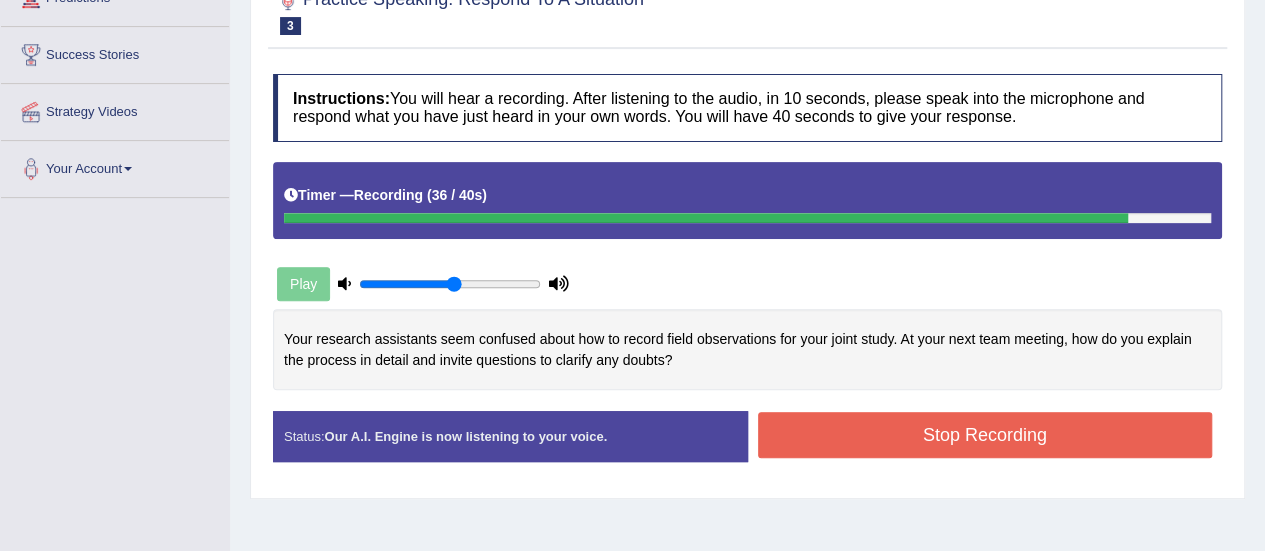 click on "Stop Recording" at bounding box center [985, 435] 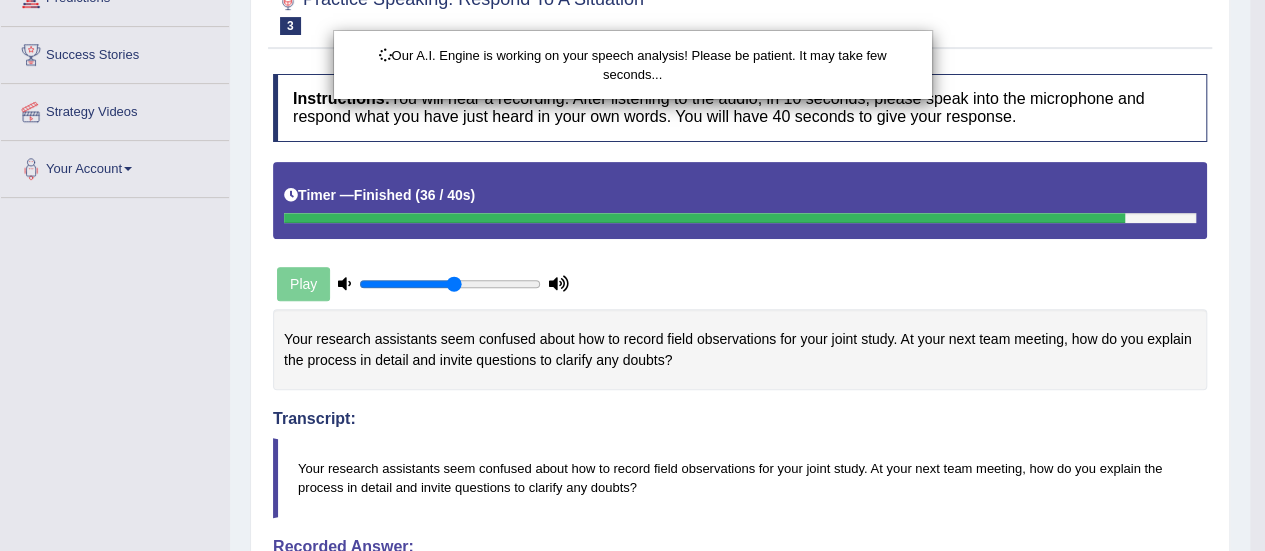 scroll, scrollTop: 500, scrollLeft: 0, axis: vertical 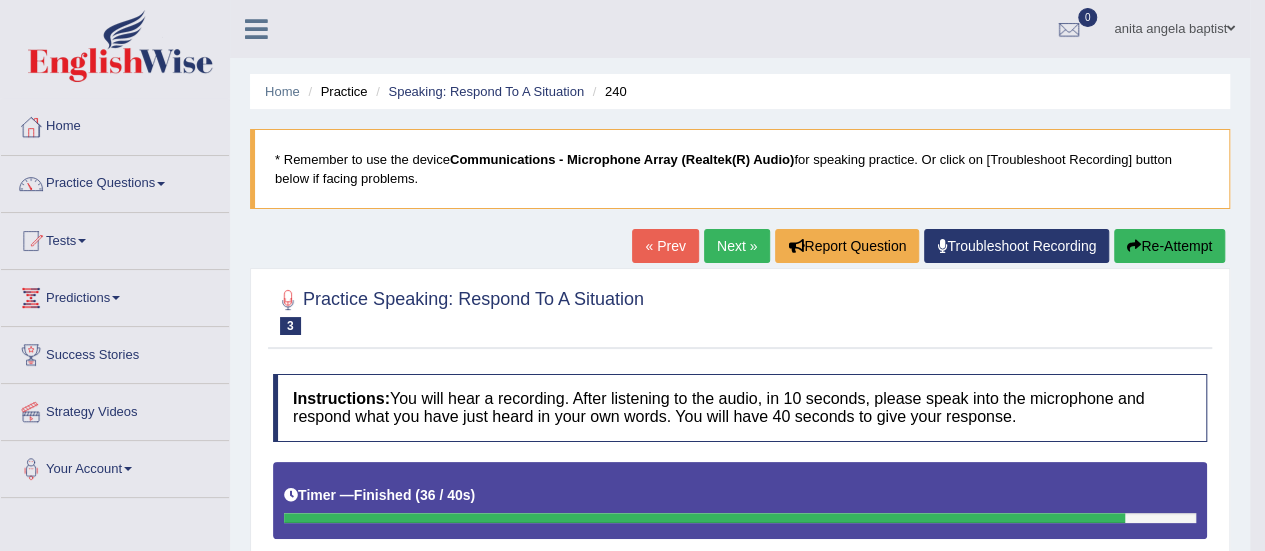 click on "Practice Questions" at bounding box center [115, 181] 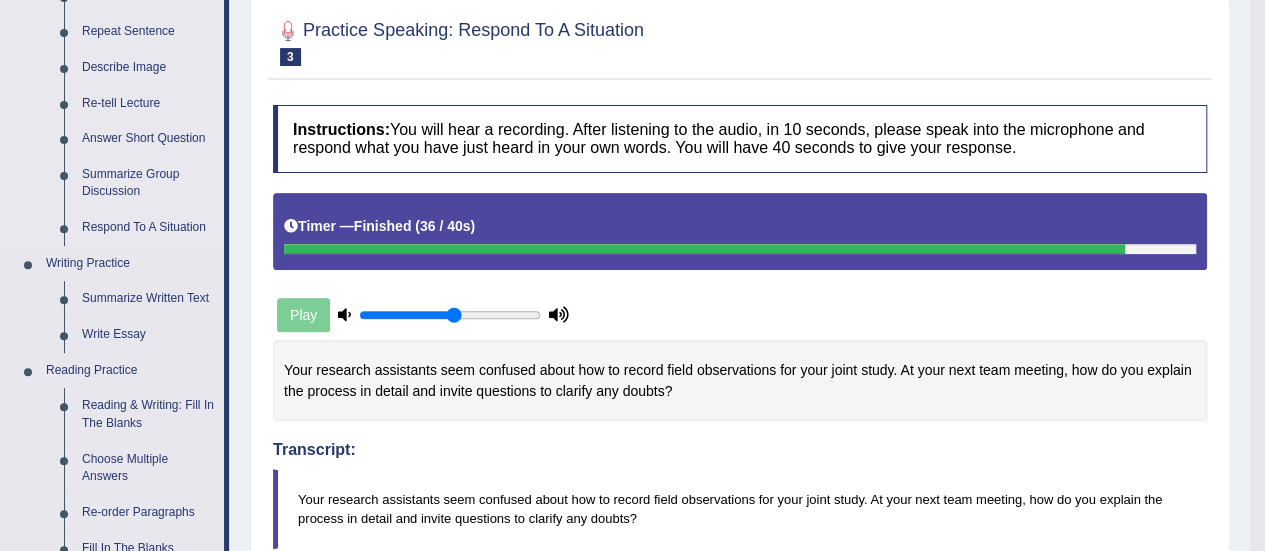 scroll, scrollTop: 300, scrollLeft: 0, axis: vertical 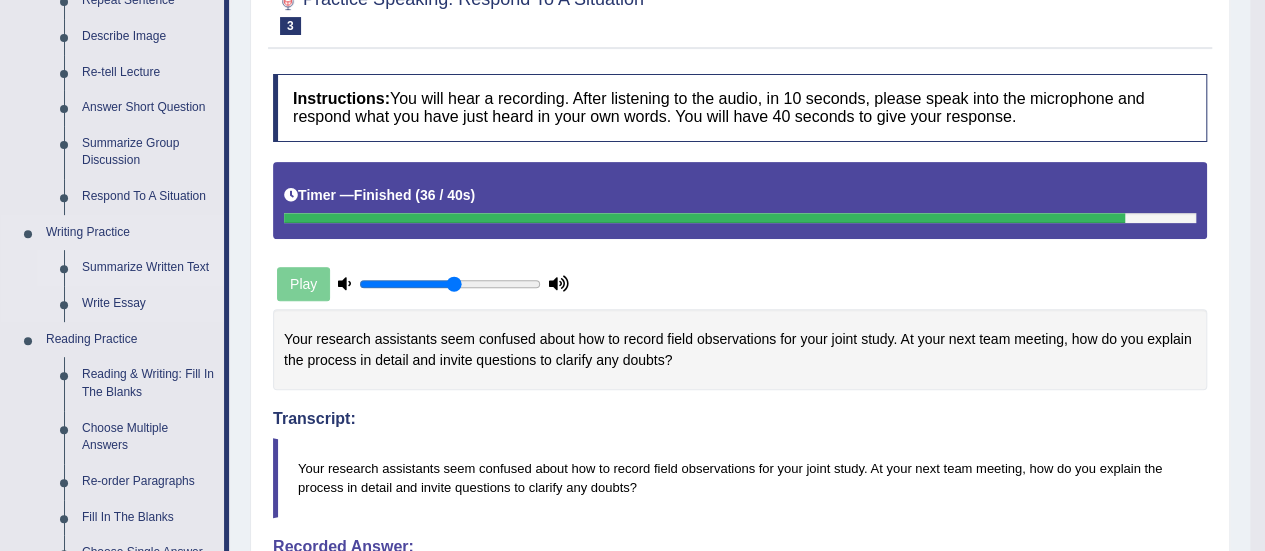 click on "Summarize Written Text" at bounding box center (148, 268) 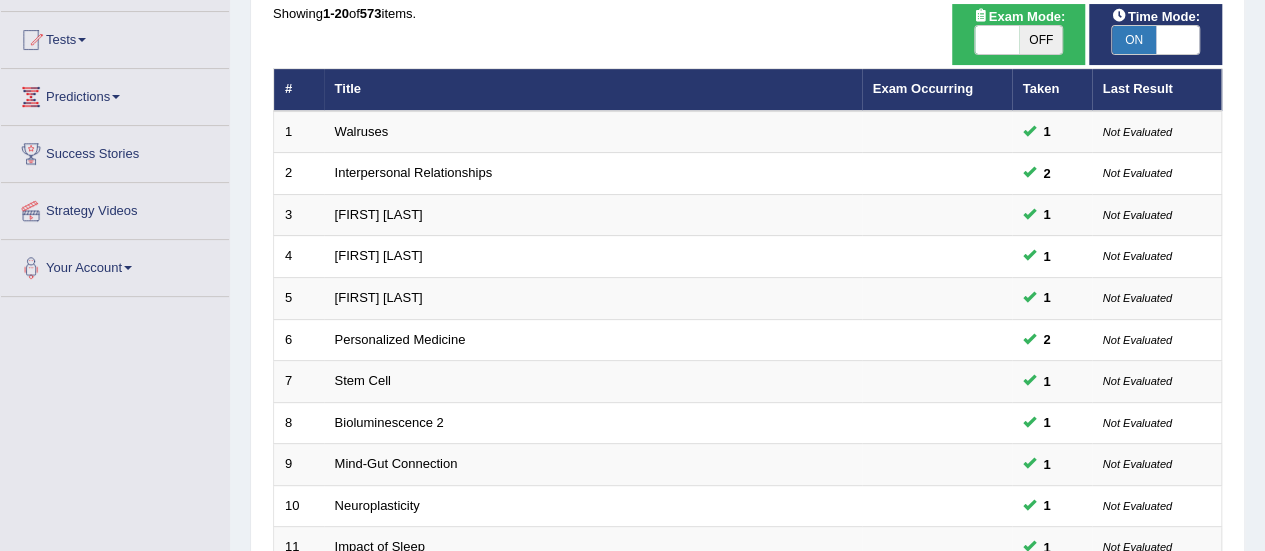 scroll, scrollTop: 500, scrollLeft: 0, axis: vertical 